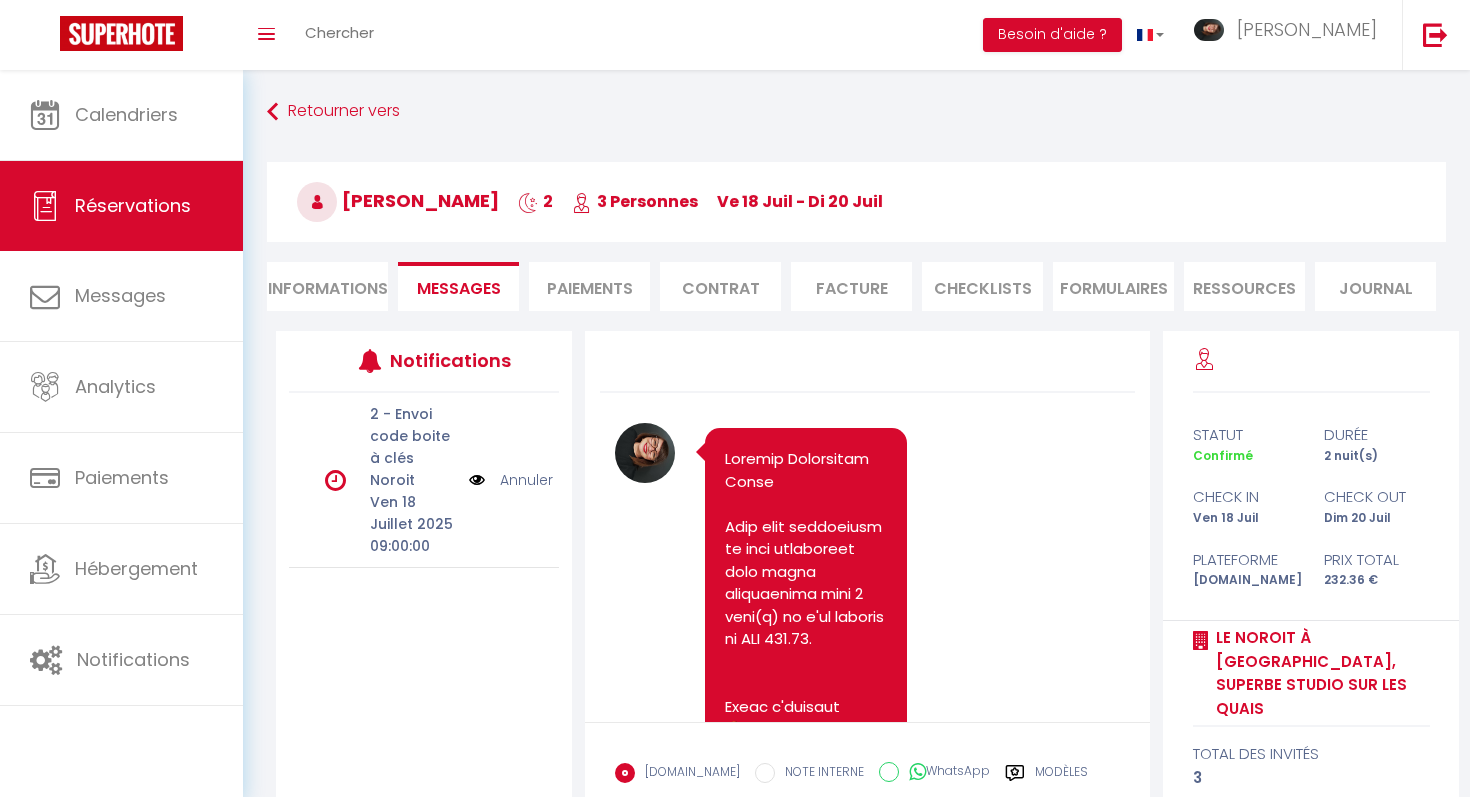 scroll, scrollTop: 155, scrollLeft: 0, axis: vertical 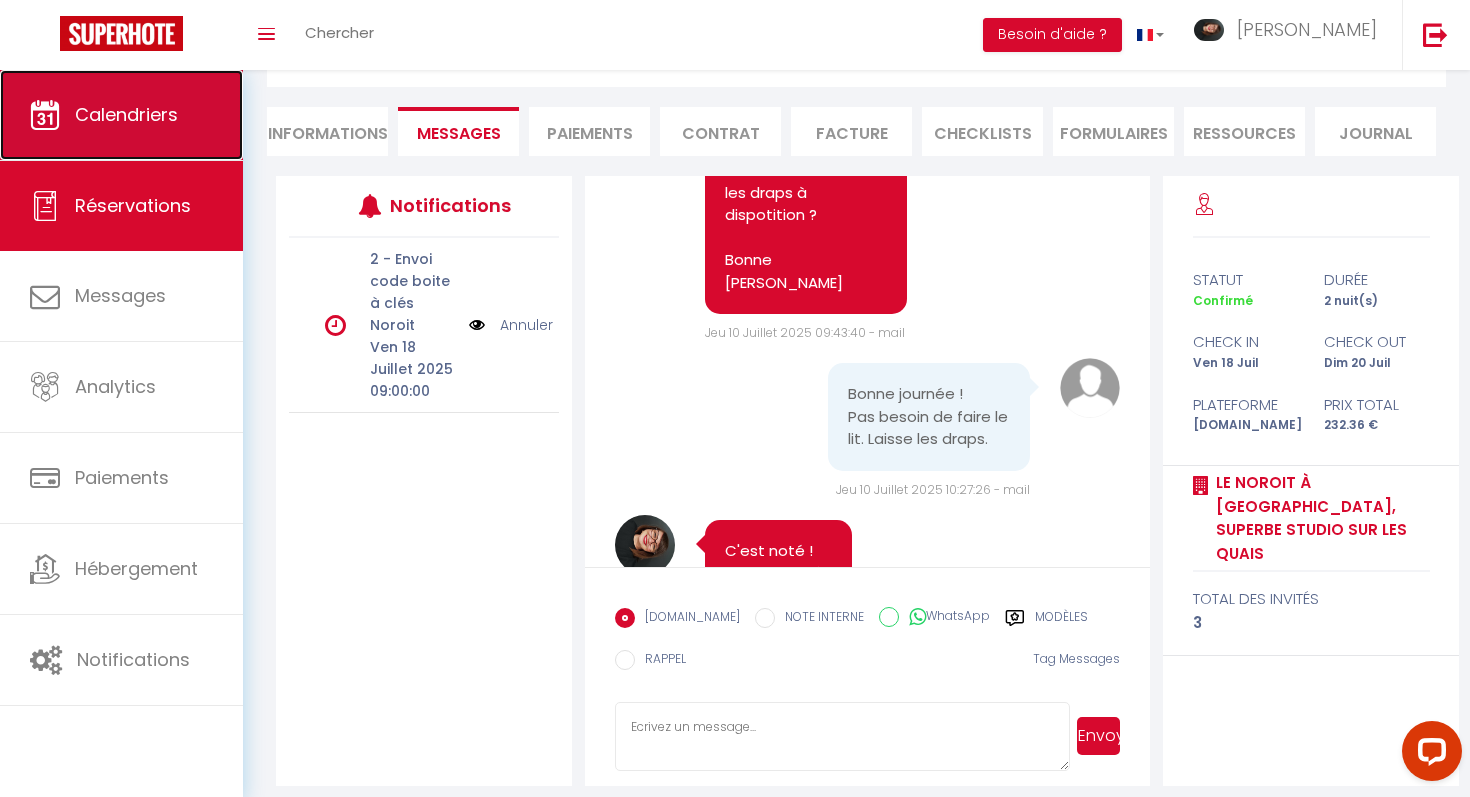 click on "Calendriers" at bounding box center [121, 115] 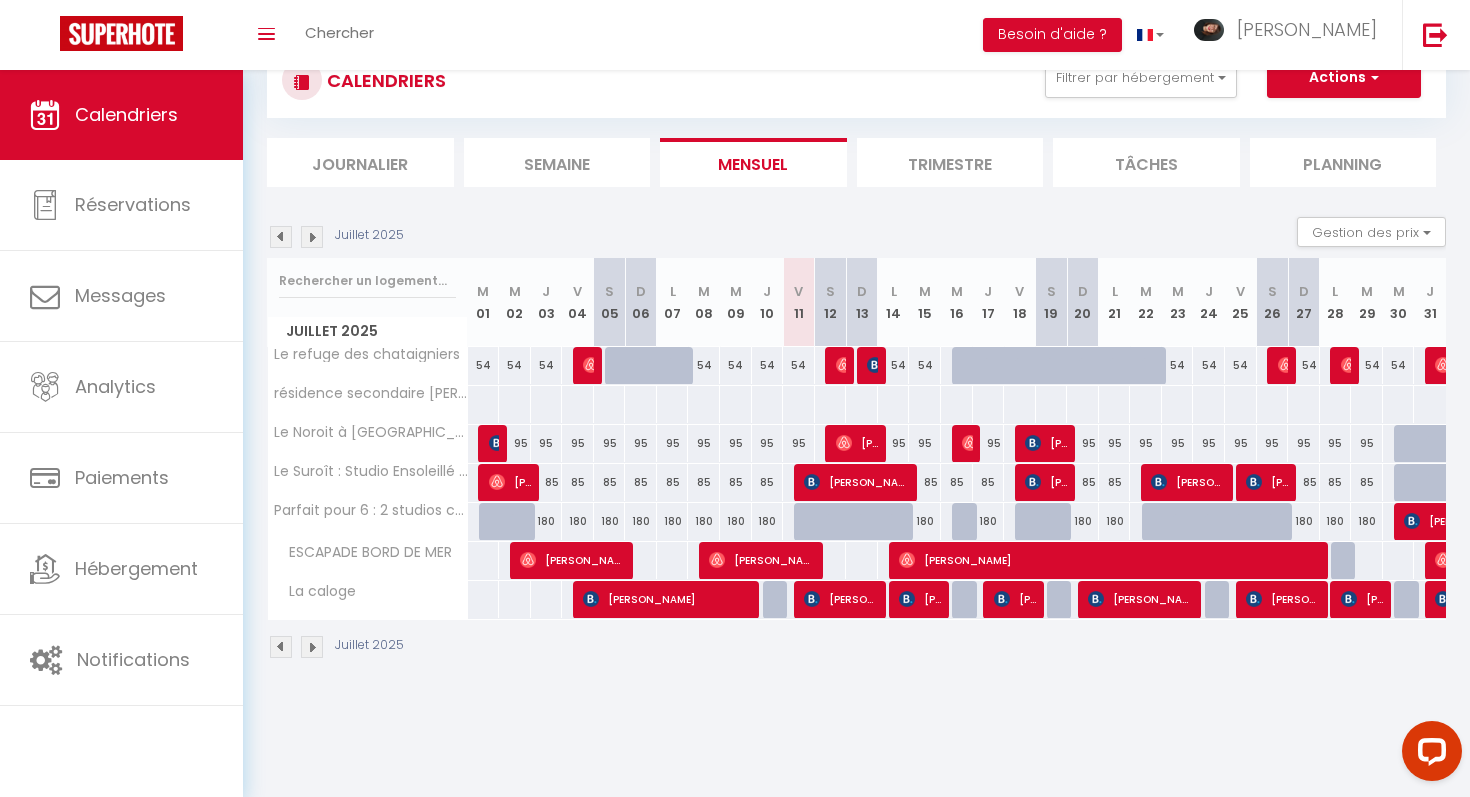 scroll, scrollTop: 68, scrollLeft: 0, axis: vertical 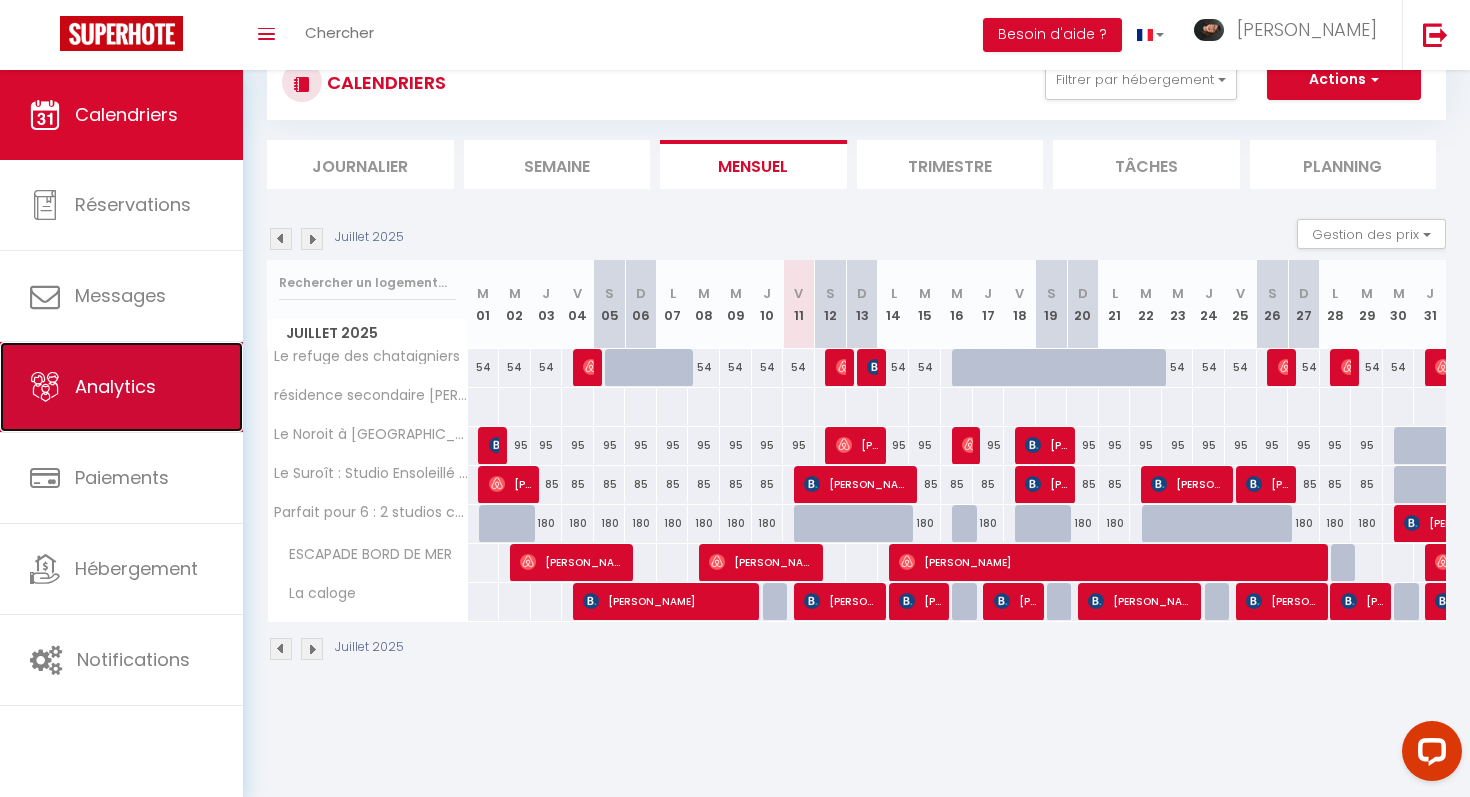 click on "Analytics" at bounding box center (121, 387) 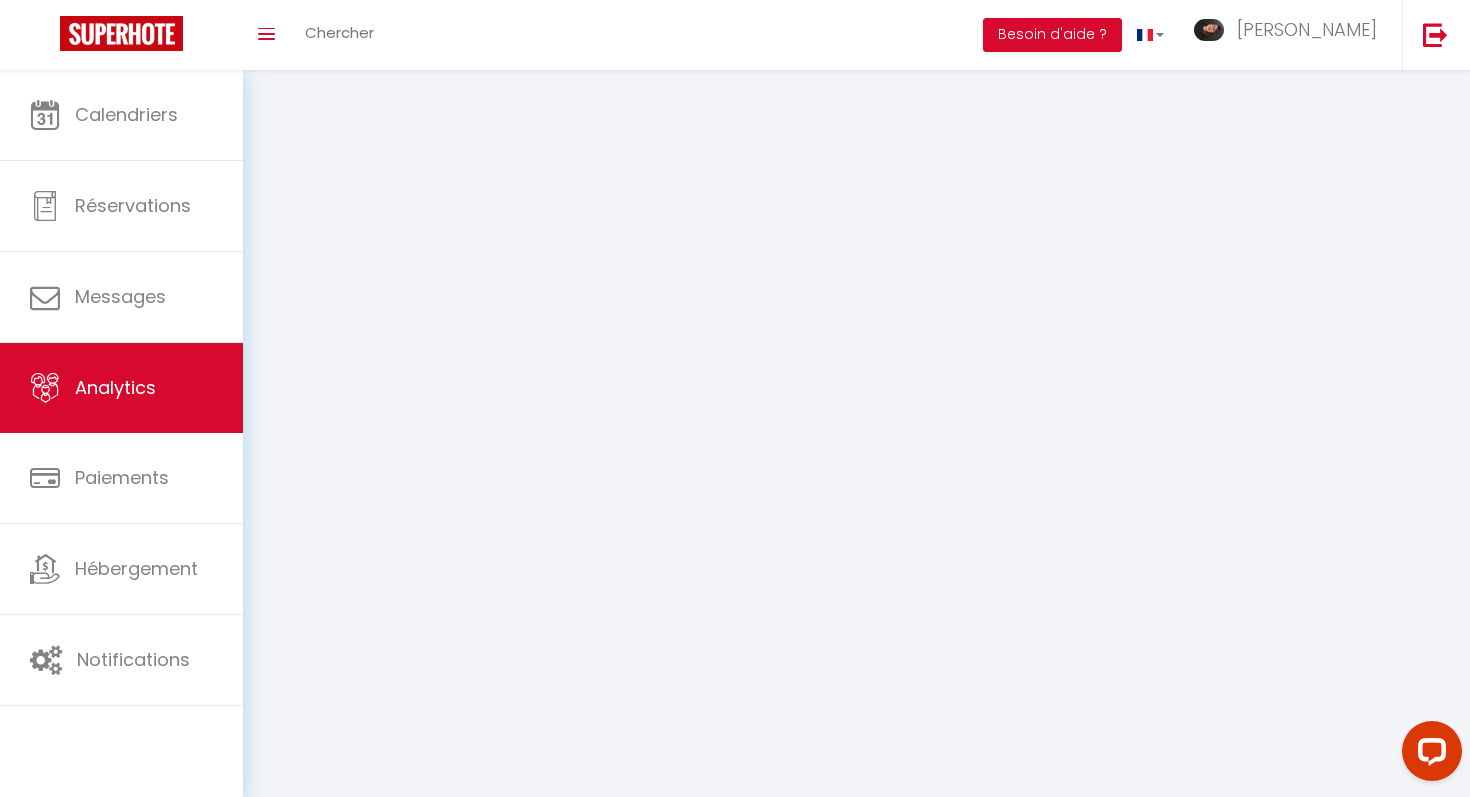 scroll, scrollTop: 0, scrollLeft: 0, axis: both 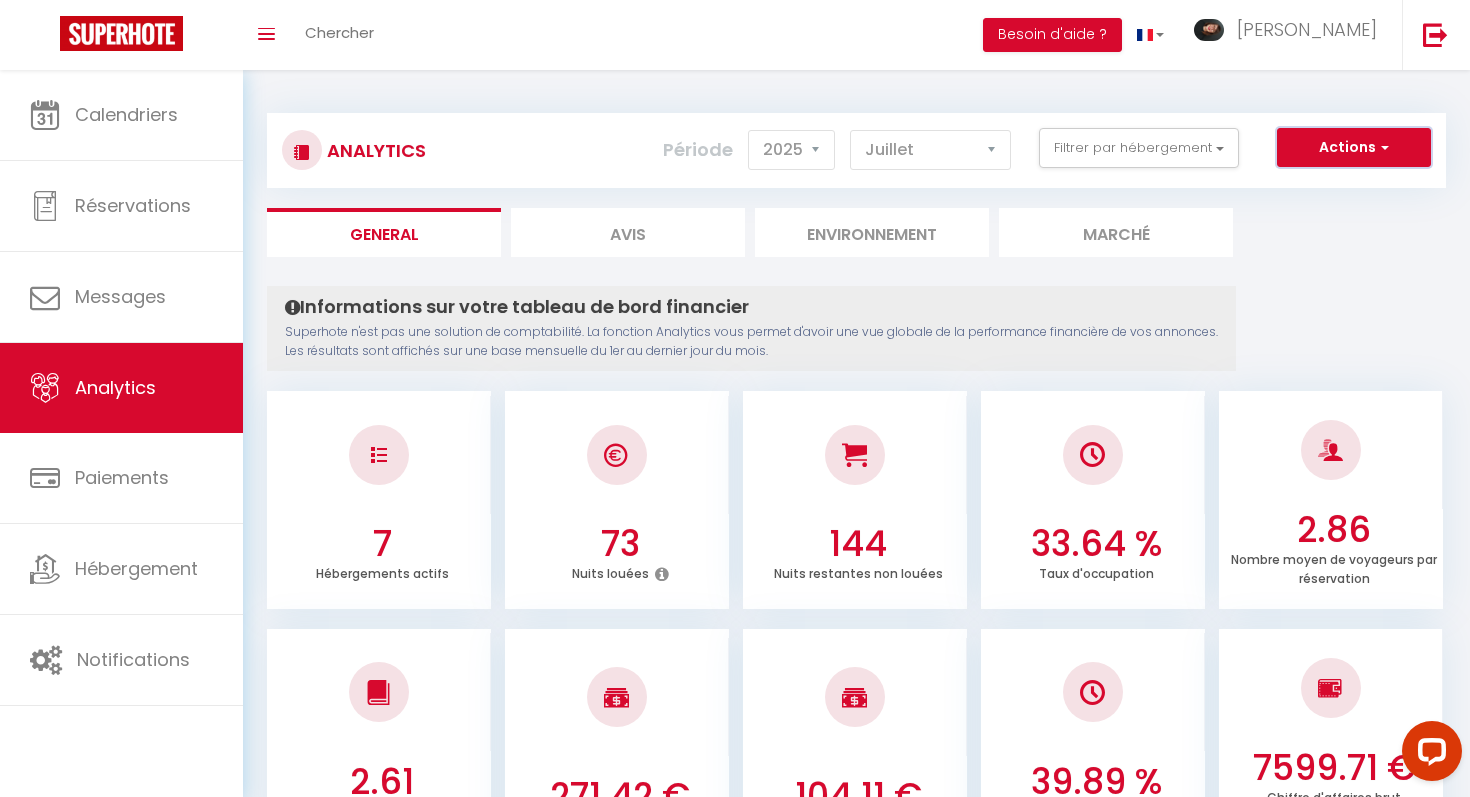 click on "Actions" at bounding box center (1354, 148) 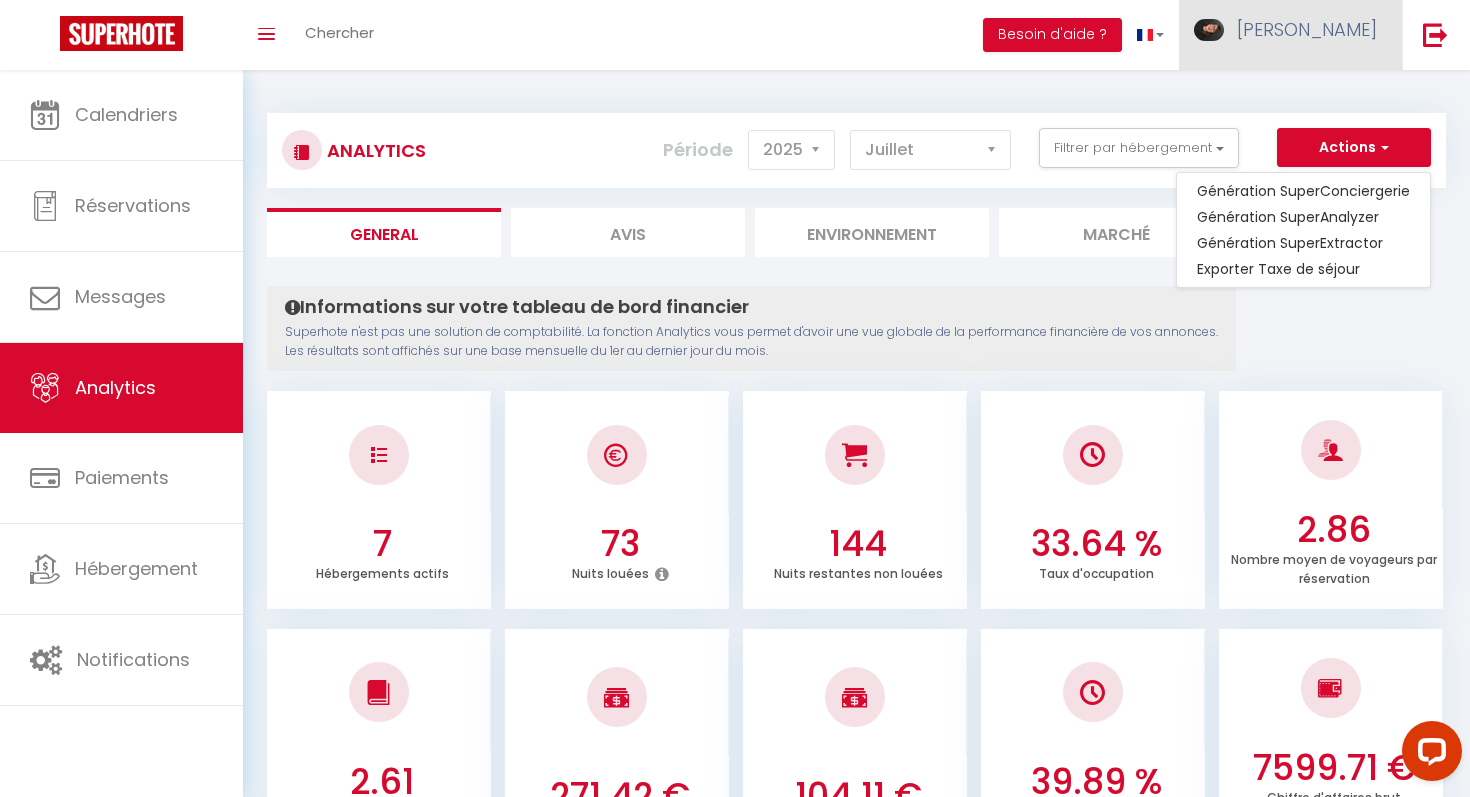 click on "[PERSON_NAME]" at bounding box center [1307, 29] 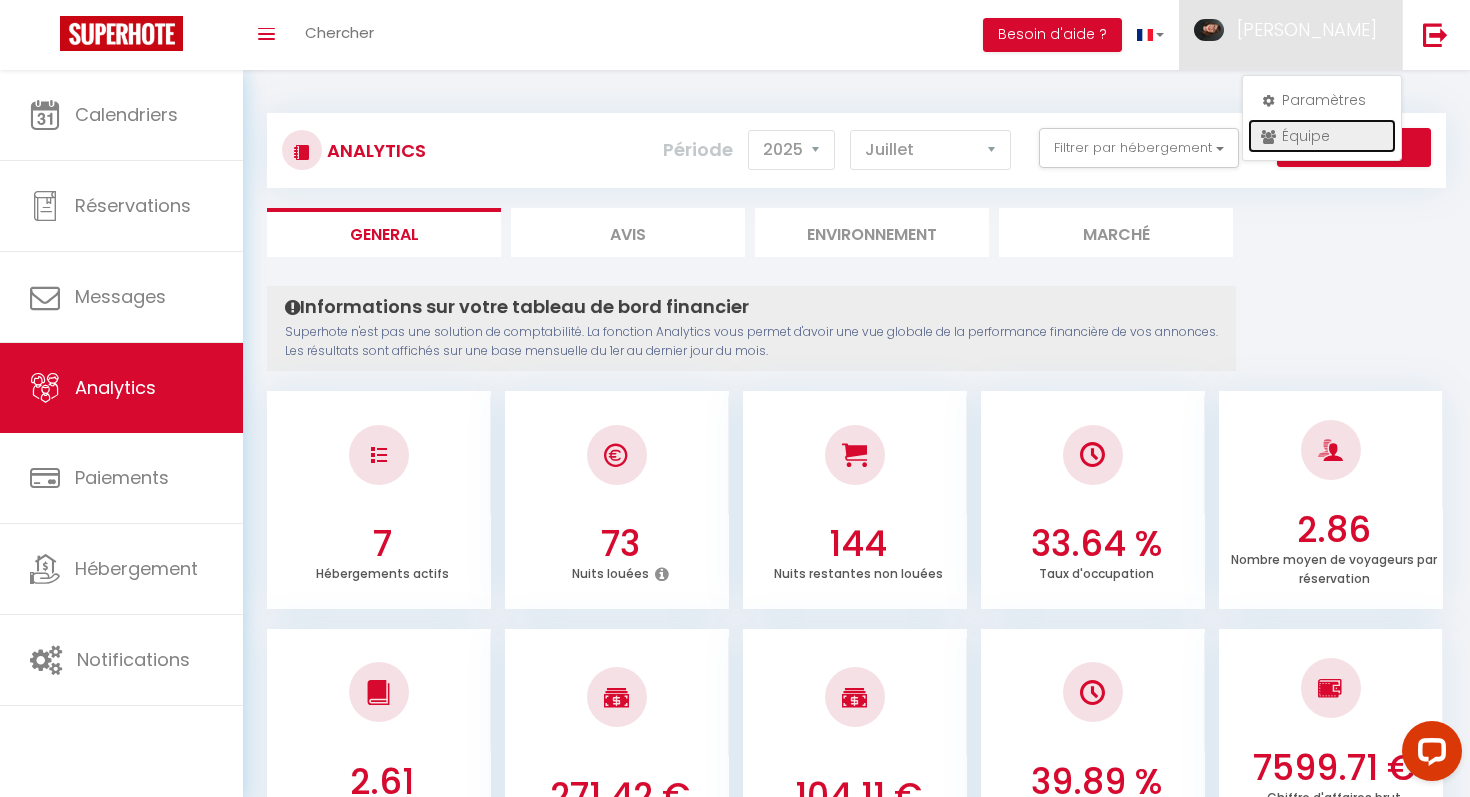 click on "Équipe" at bounding box center [1322, 136] 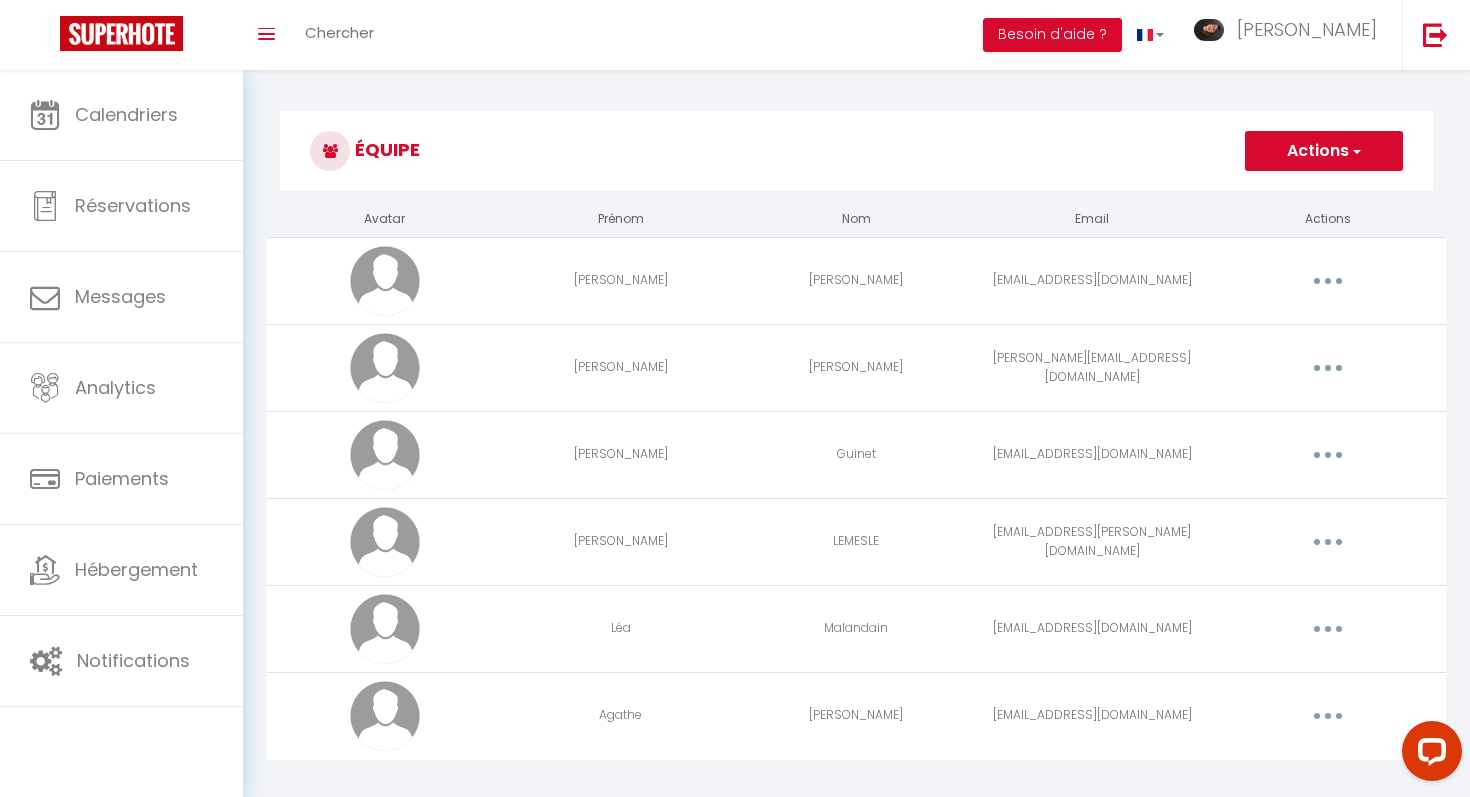 click on "Actions" at bounding box center (1324, 151) 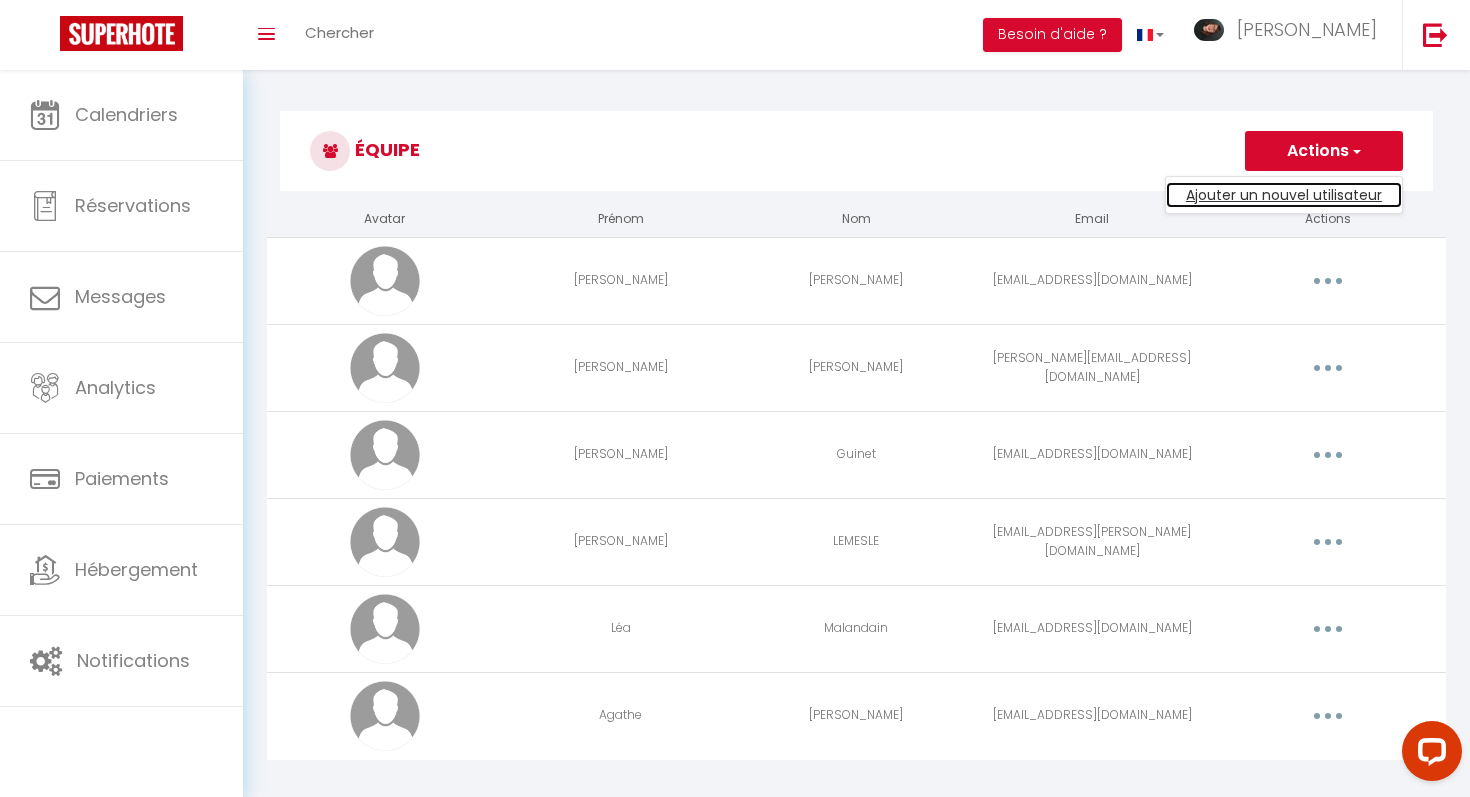 click on "Ajouter un nouvel utilisateur" at bounding box center [1284, 195] 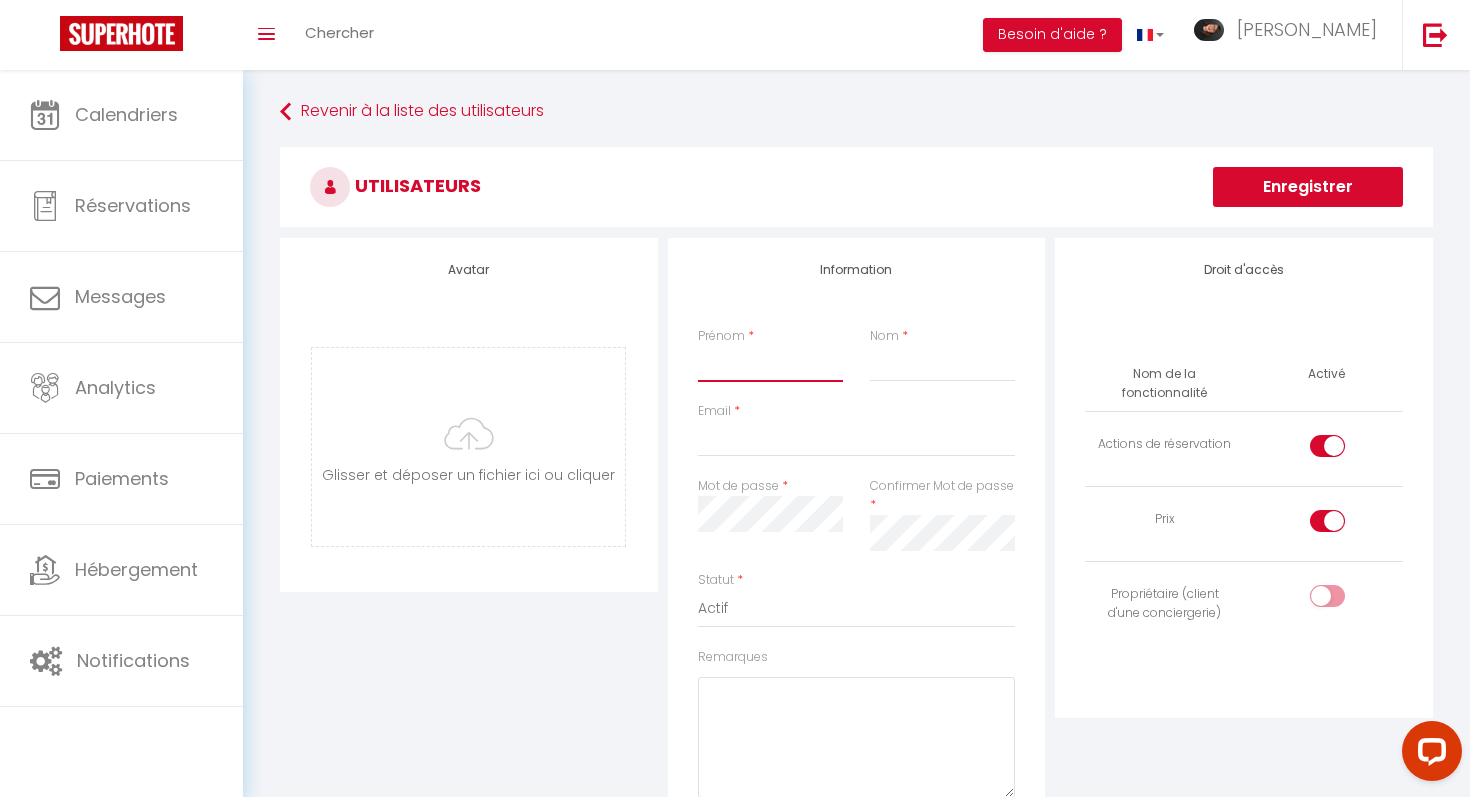 click on "Prénom" at bounding box center (771, 364) 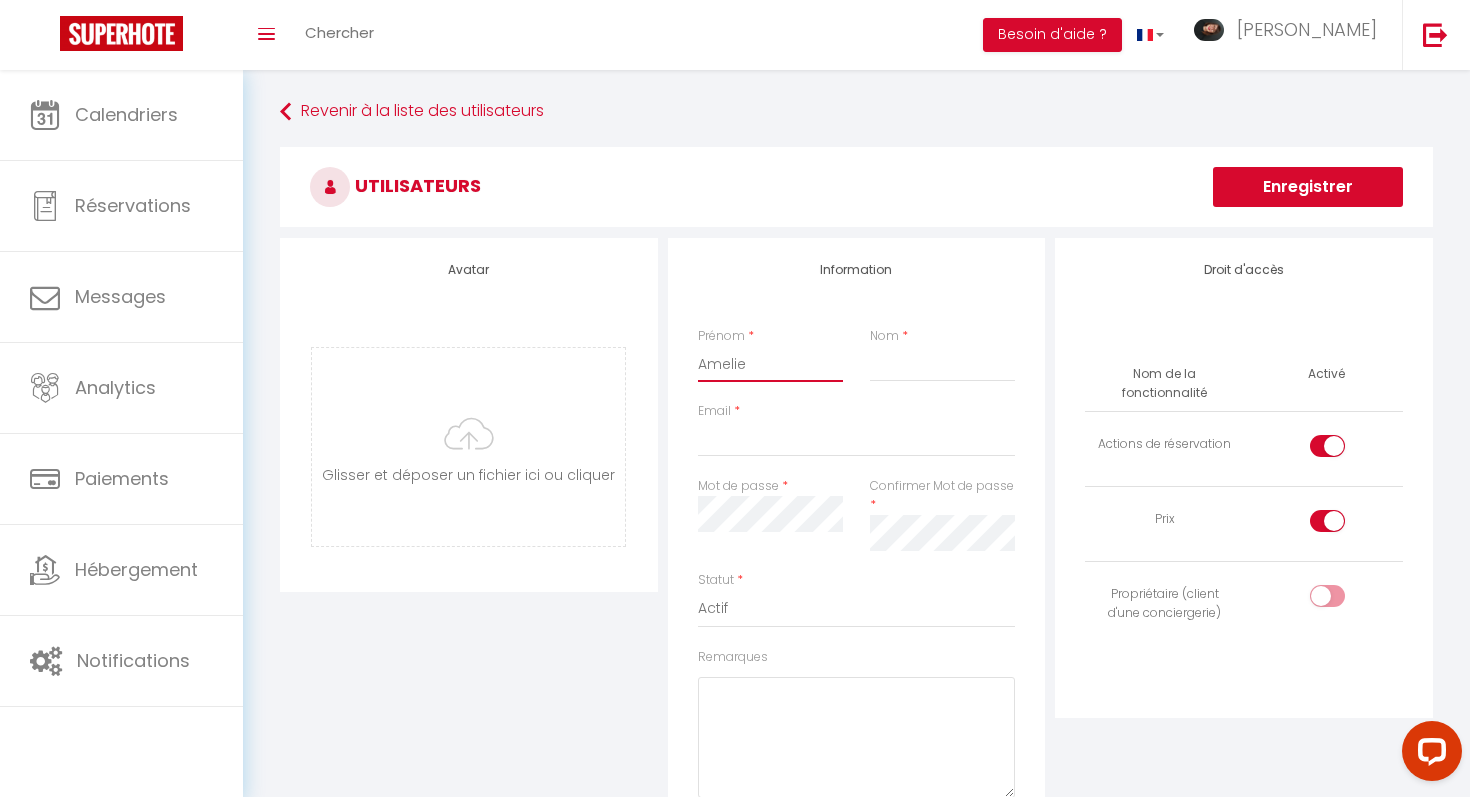 type on "Amelie" 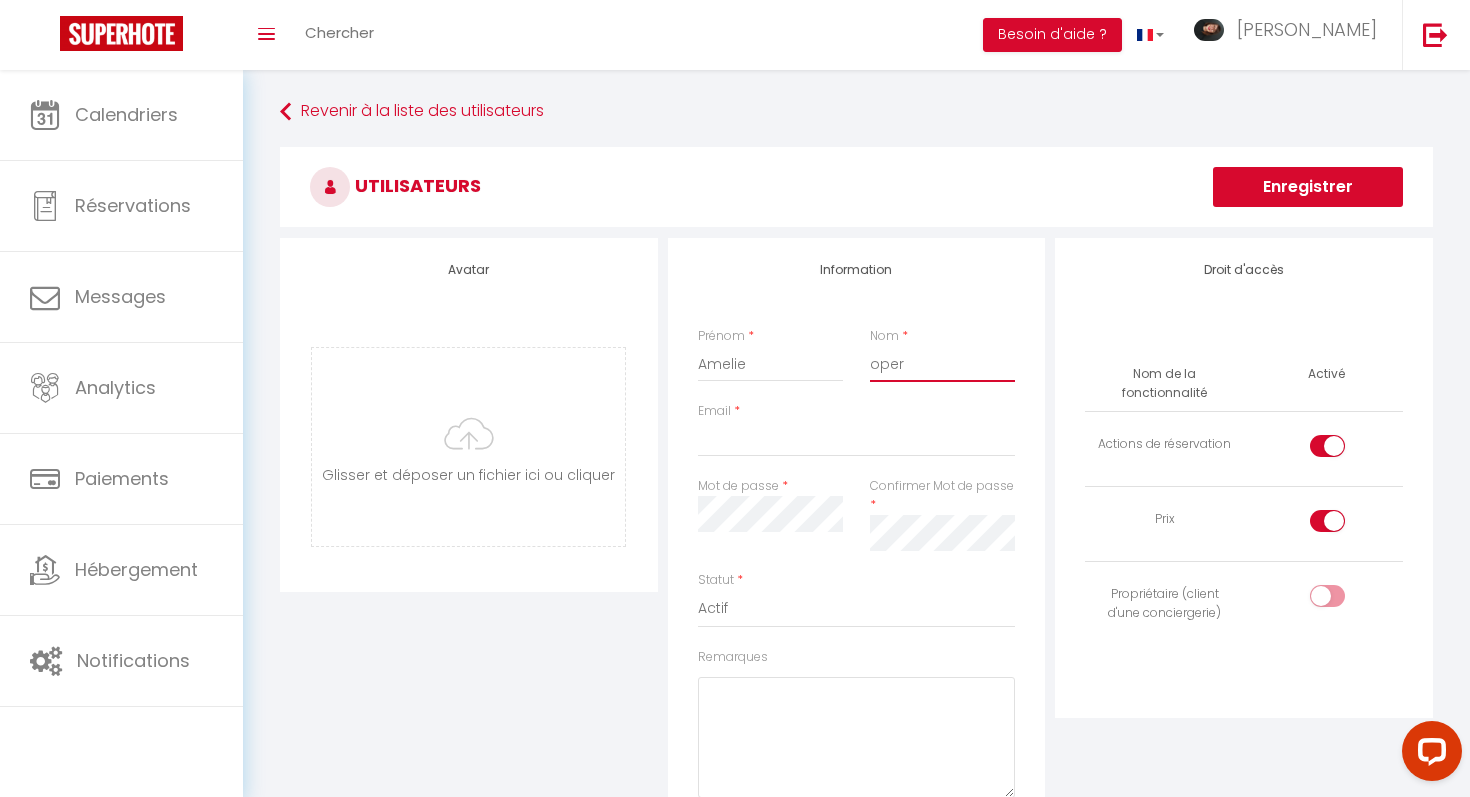type on "oper" 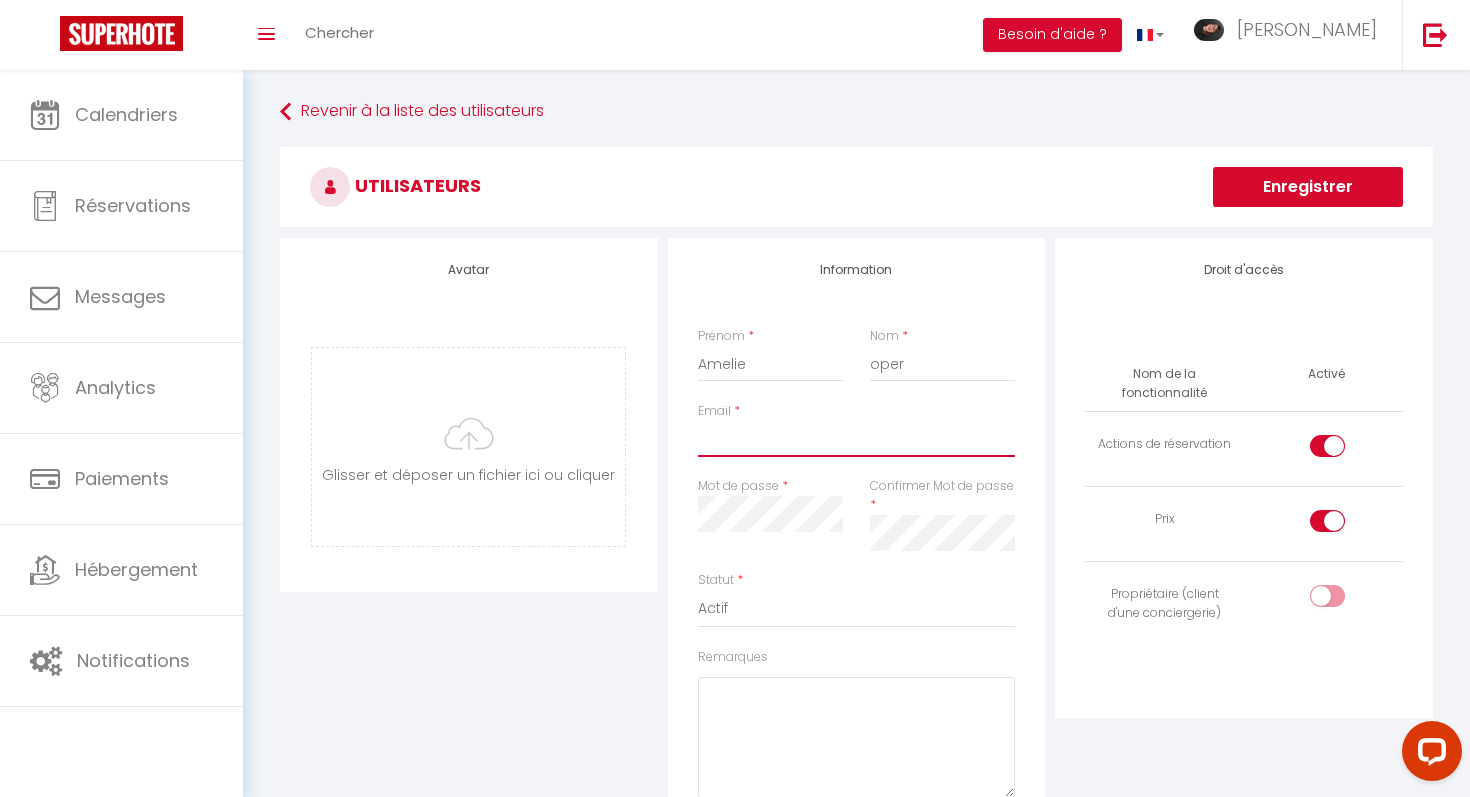 click on "Email" at bounding box center [857, 439] 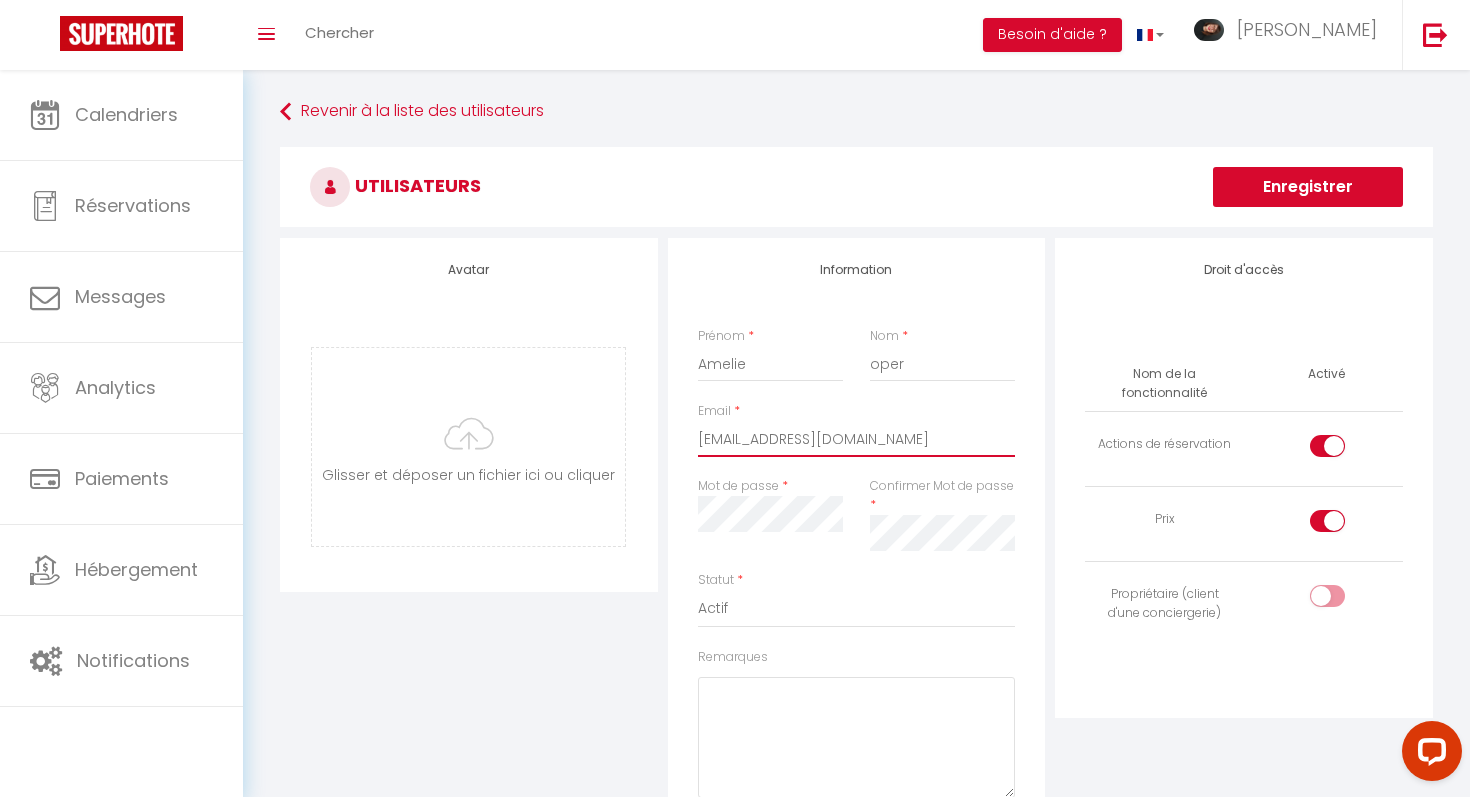 type on "[EMAIL_ADDRESS][DOMAIN_NAME]" 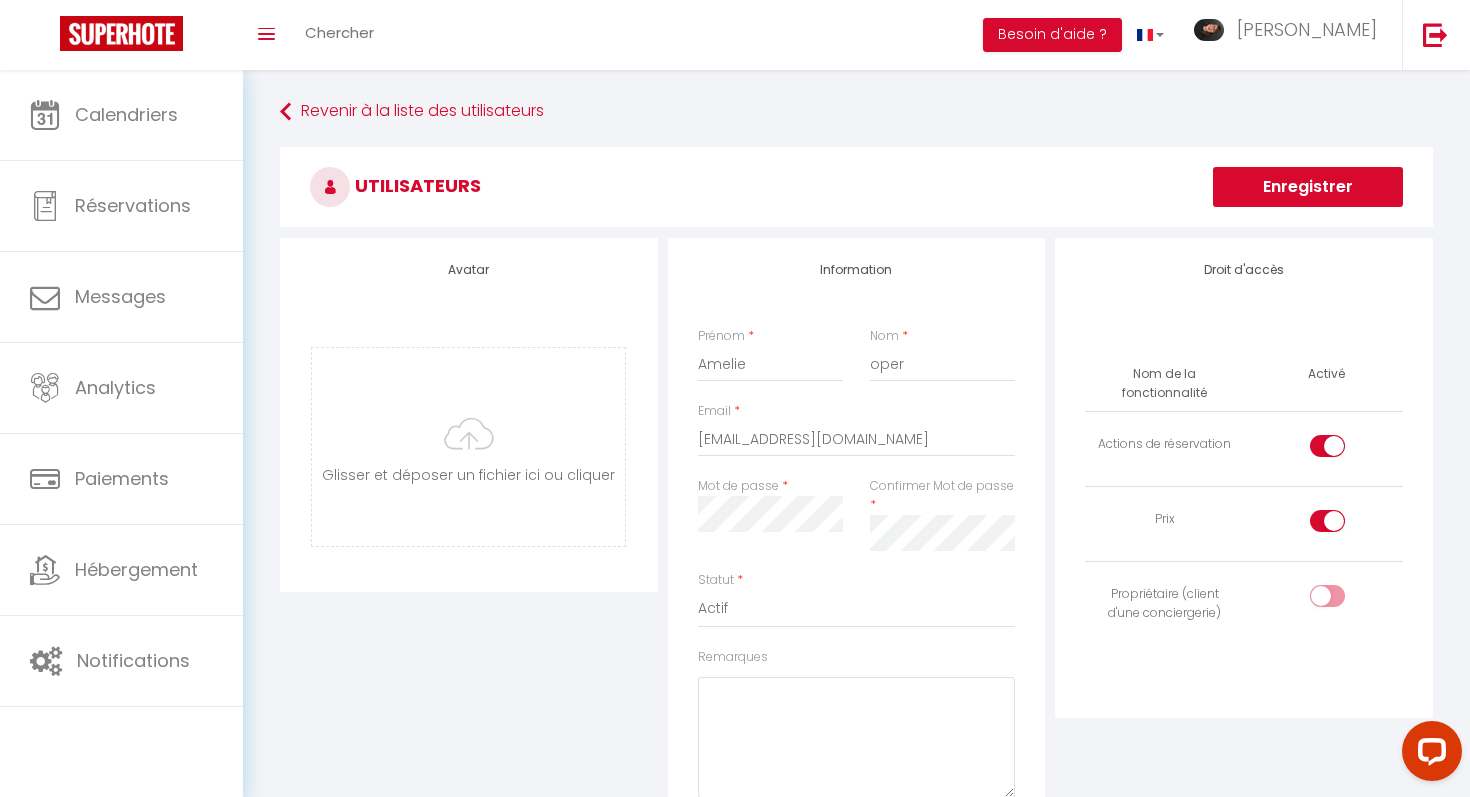 click on "Statut   *   Actif   Inactif" at bounding box center (857, 599) 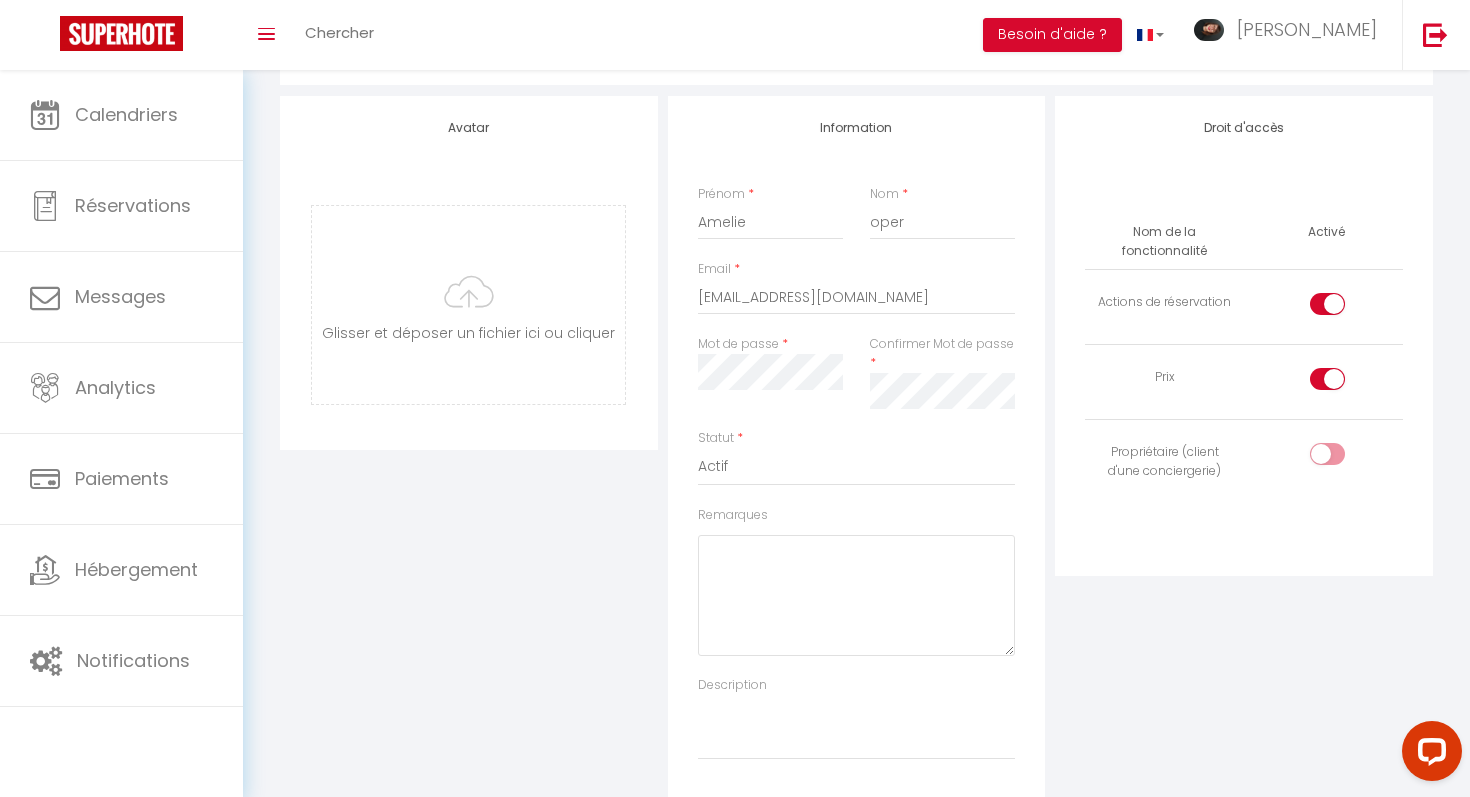 scroll, scrollTop: 153, scrollLeft: 0, axis: vertical 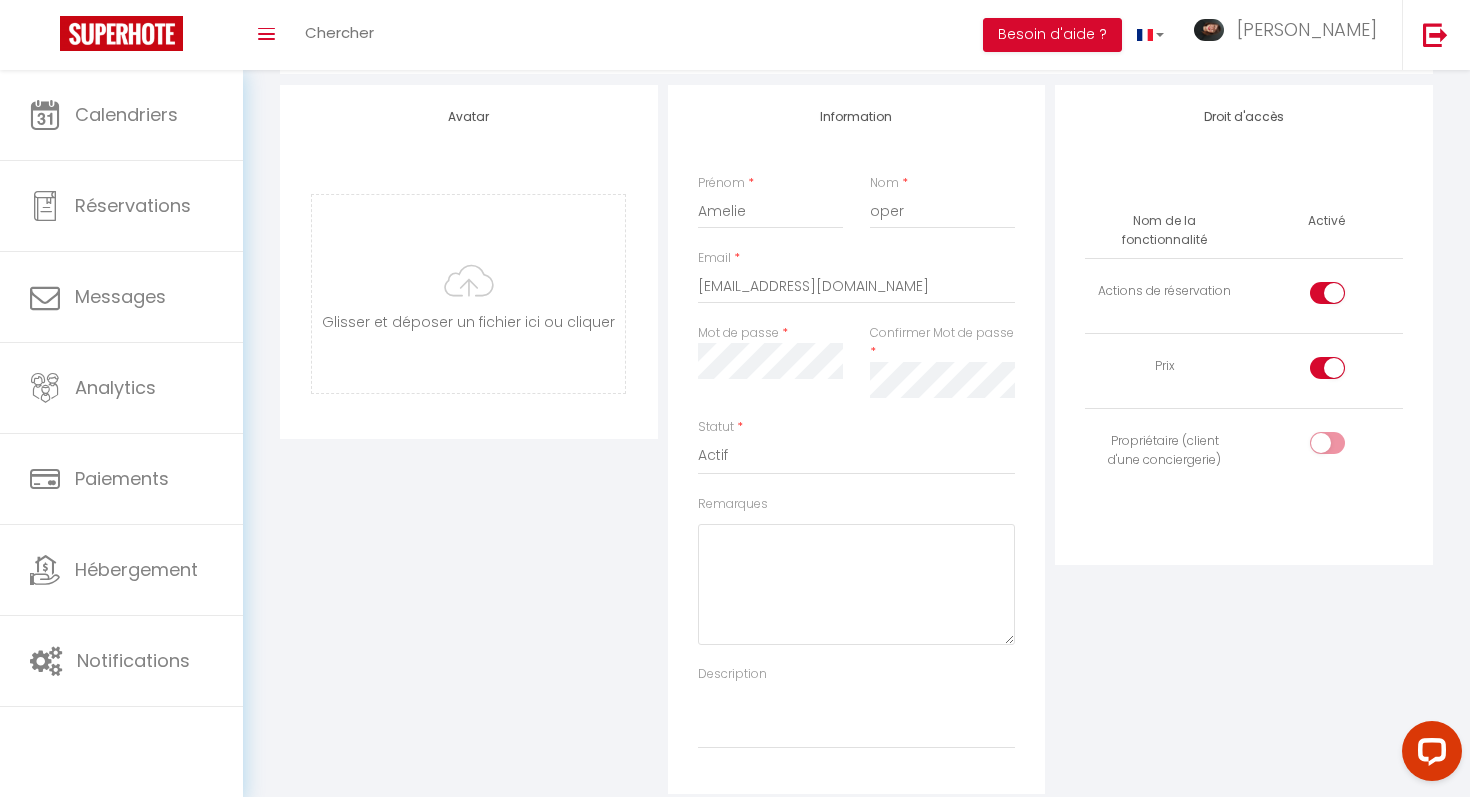 click at bounding box center [1344, 447] 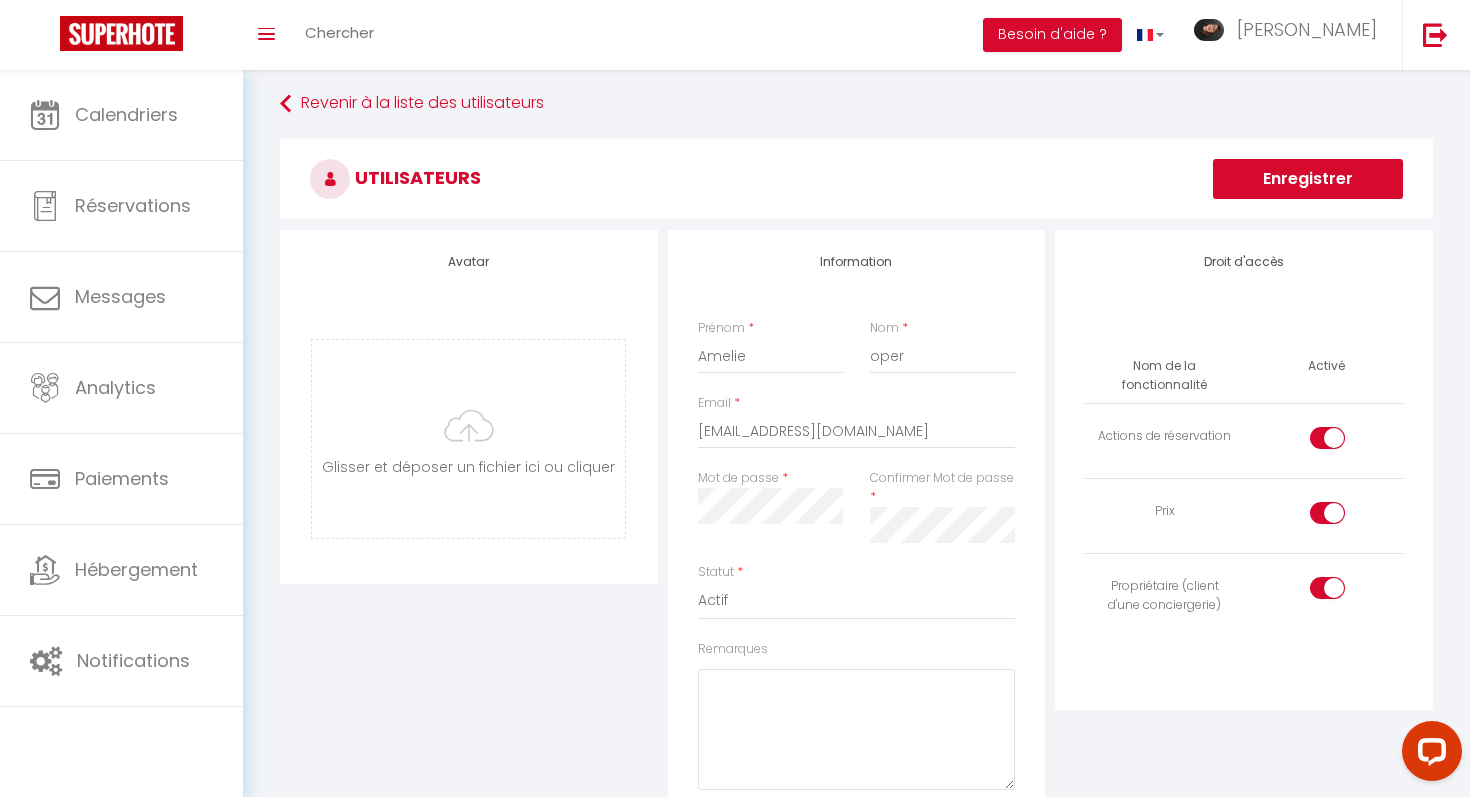 scroll, scrollTop: 0, scrollLeft: 0, axis: both 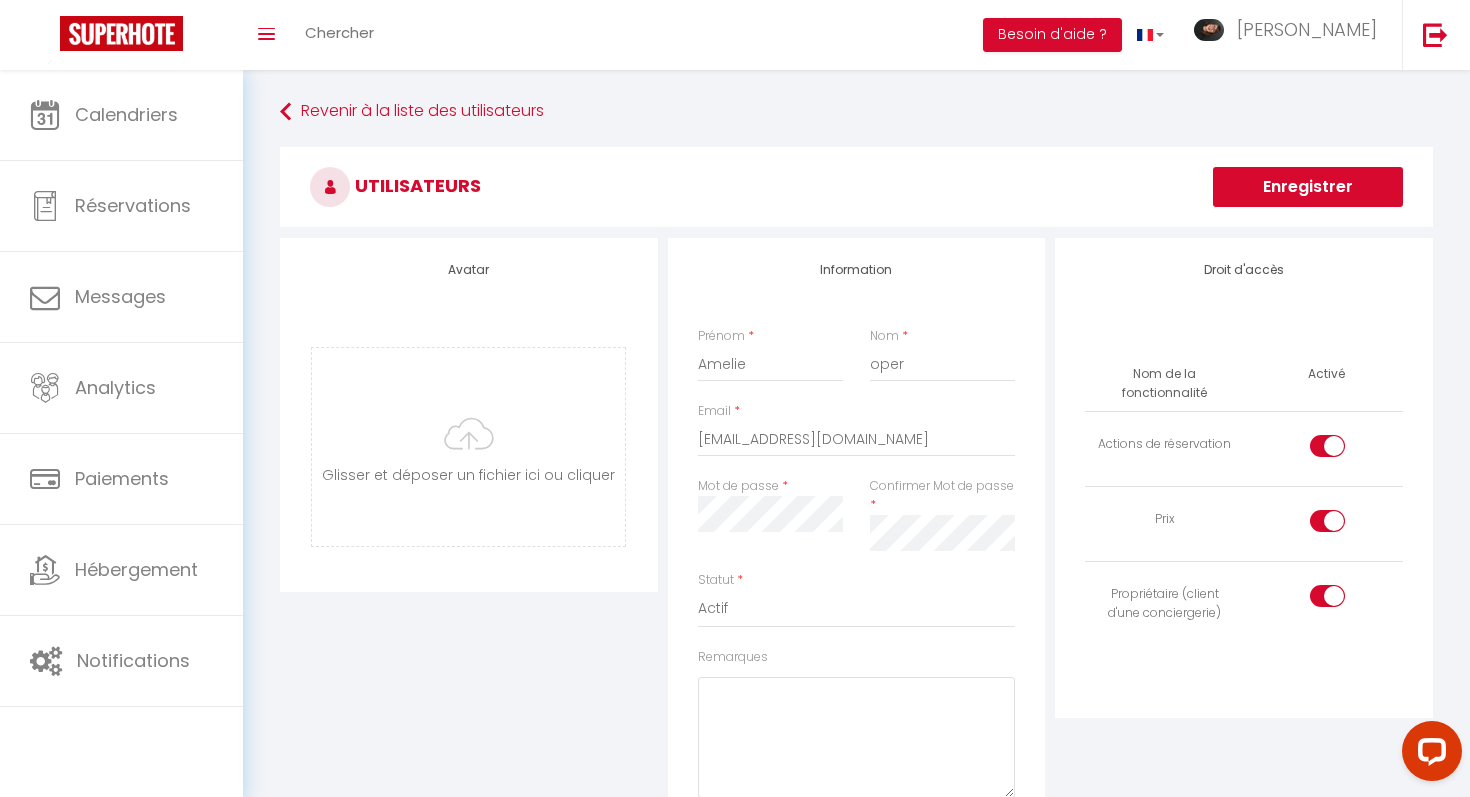 click on "Enregistrer" at bounding box center [1308, 187] 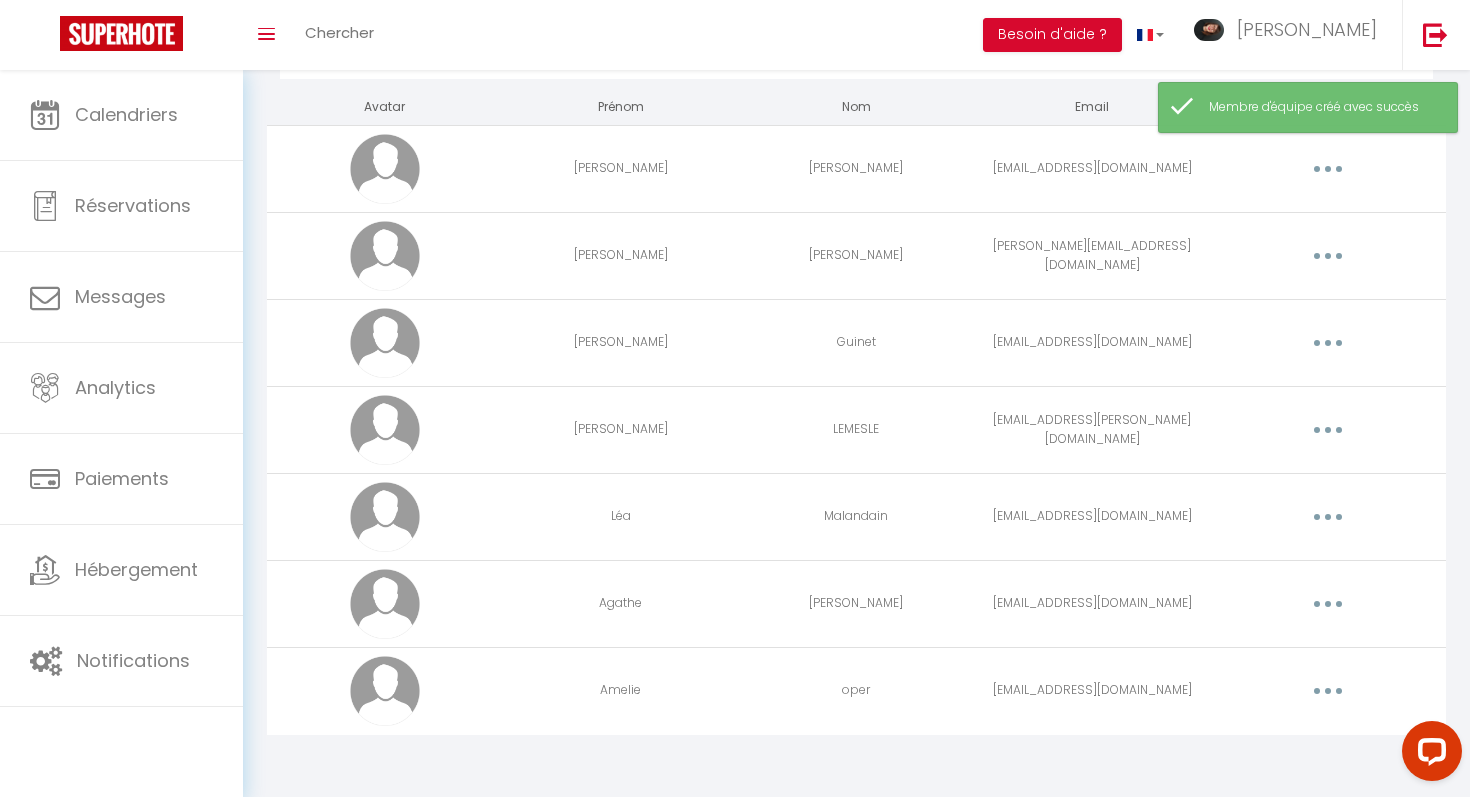 scroll, scrollTop: 114, scrollLeft: 0, axis: vertical 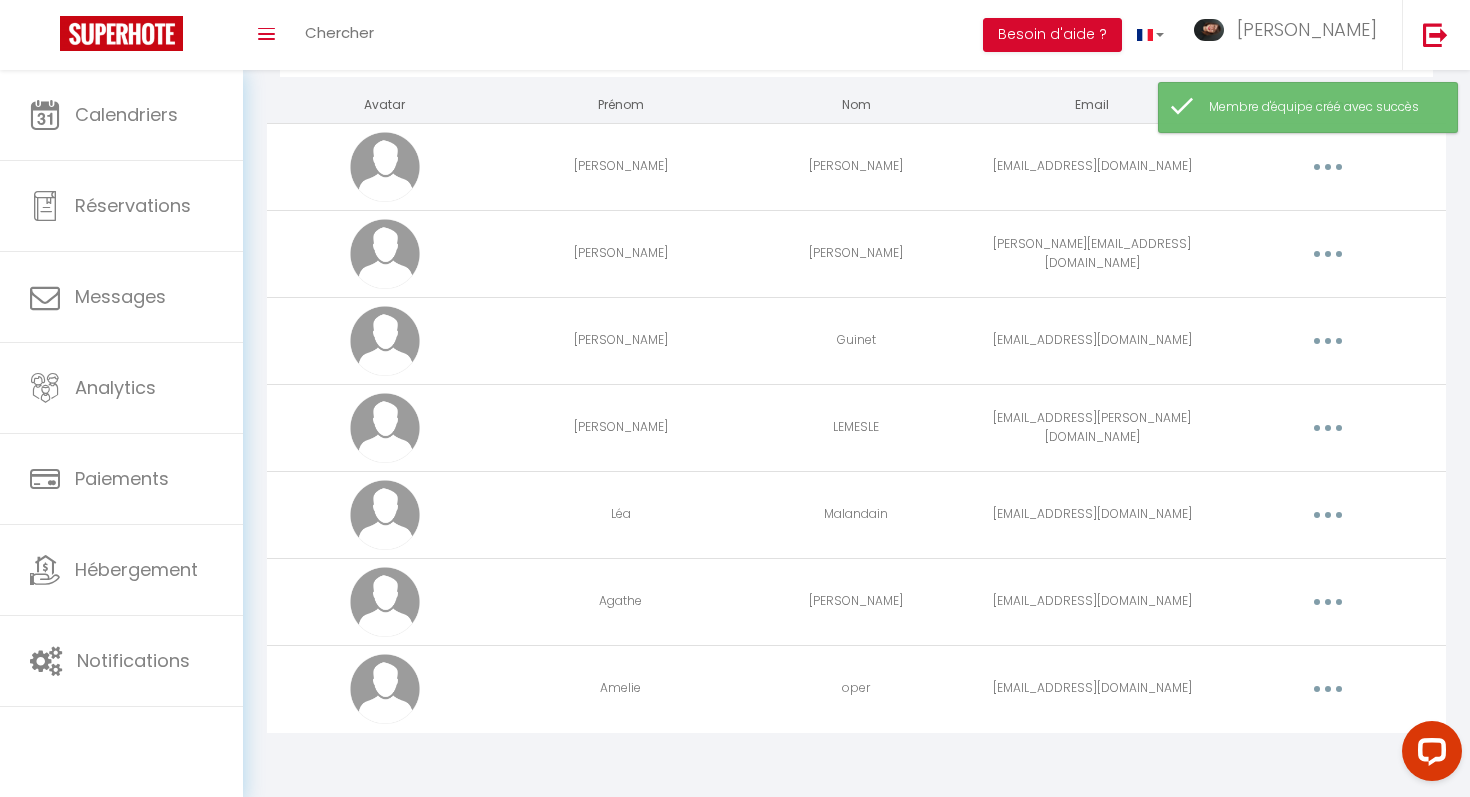 click at bounding box center (1328, 689) 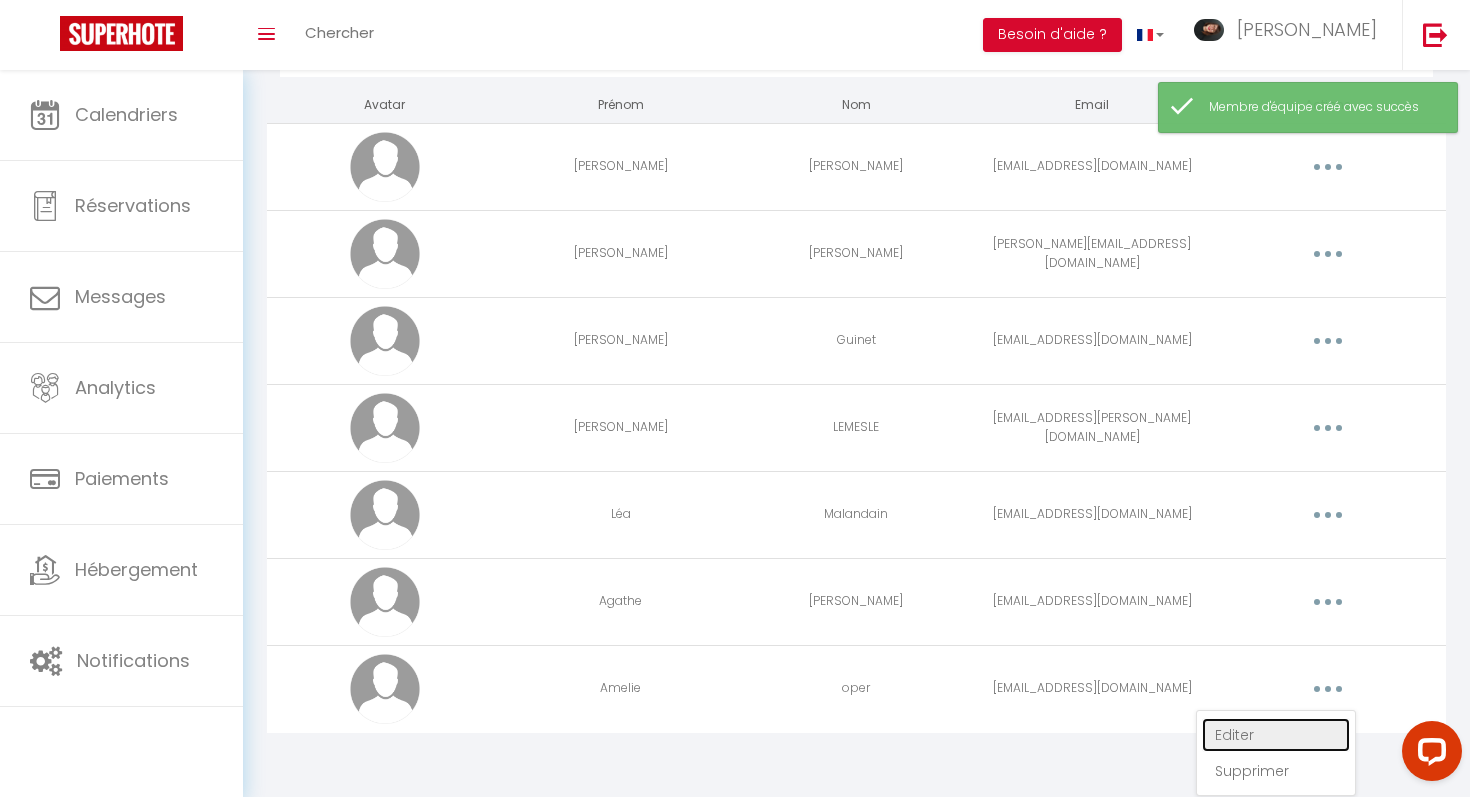 click on "Editer" at bounding box center (1276, 735) 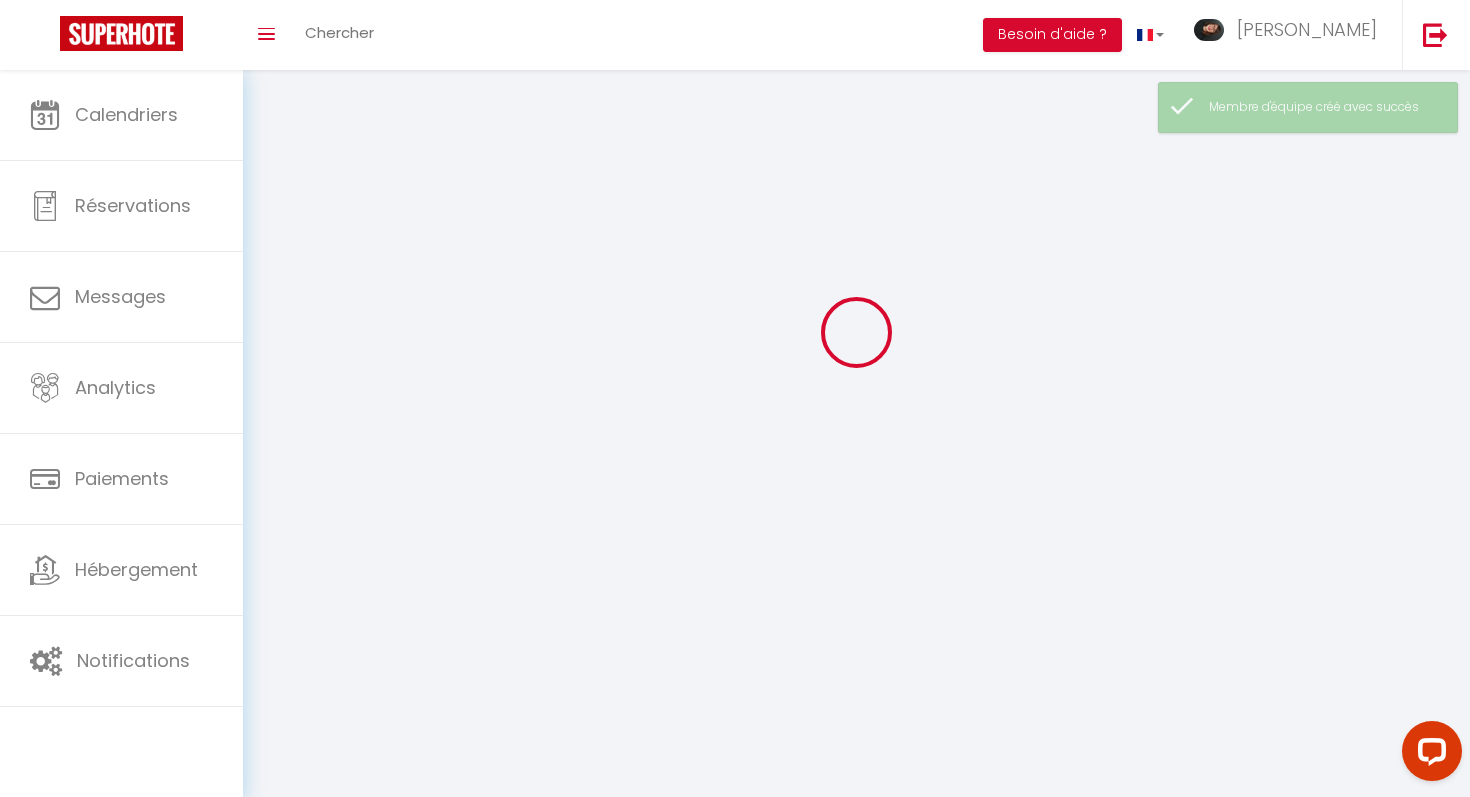 type on "Amelie" 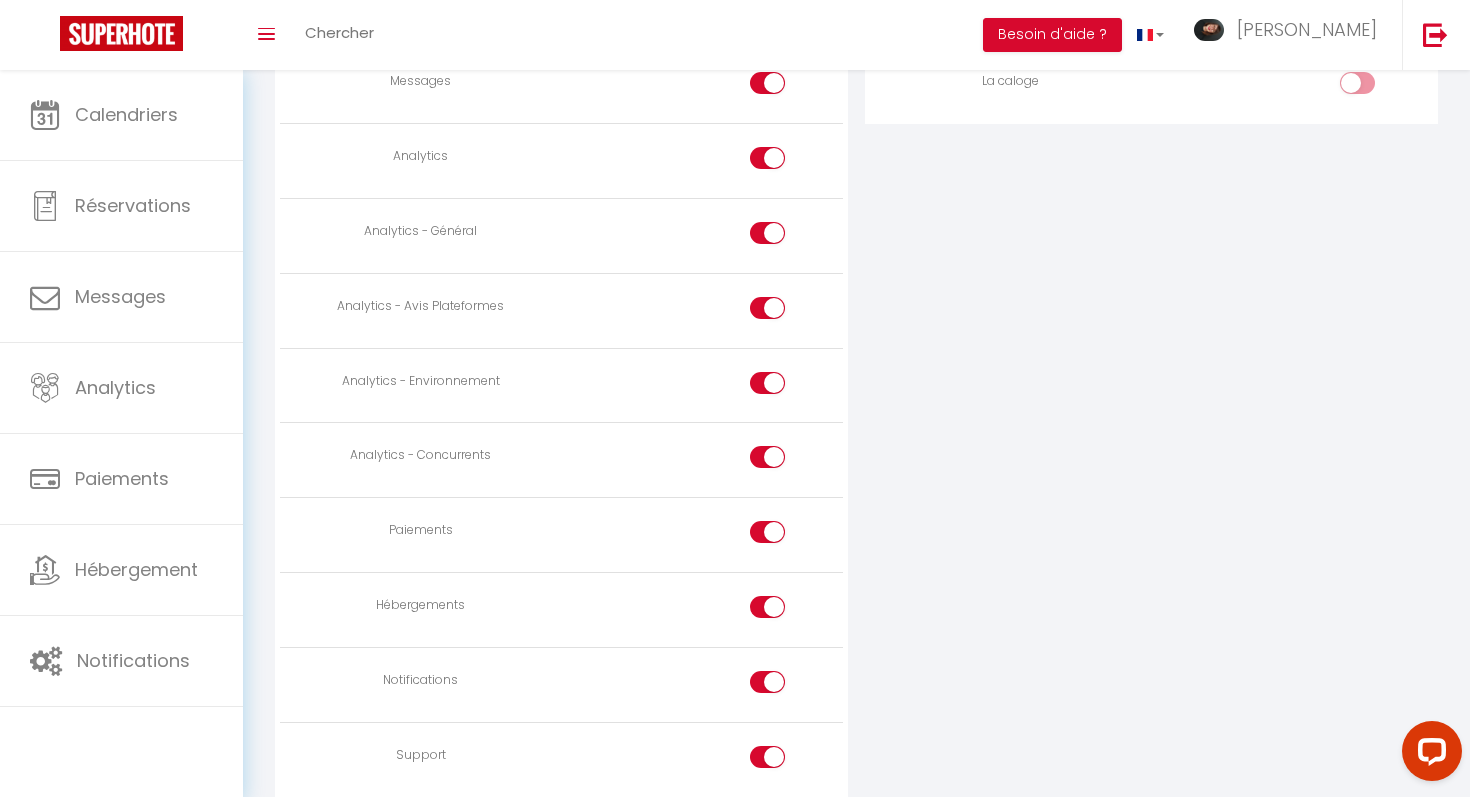 scroll, scrollTop: 1673, scrollLeft: 0, axis: vertical 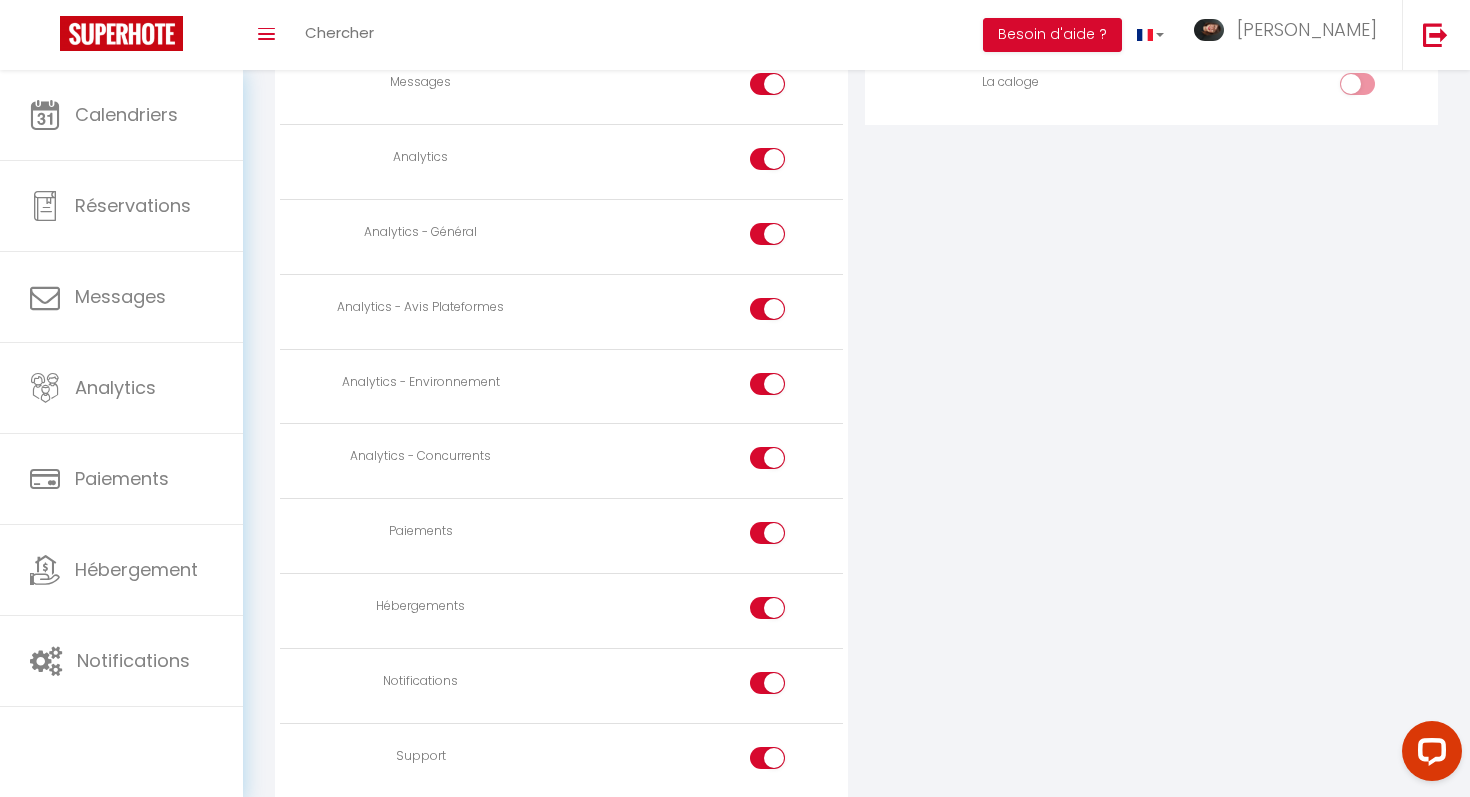 click at bounding box center (767, 683) 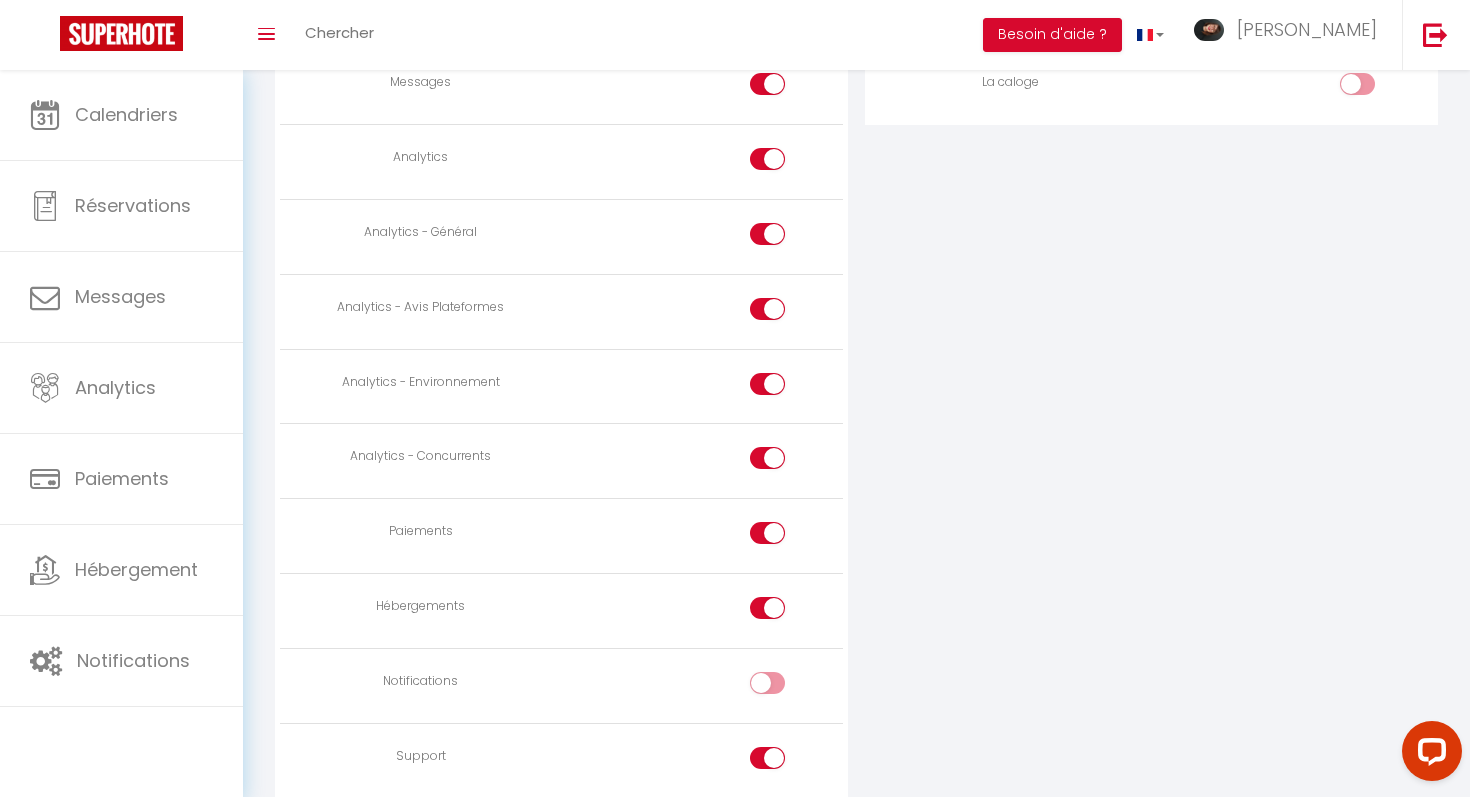 click at bounding box center [767, 758] 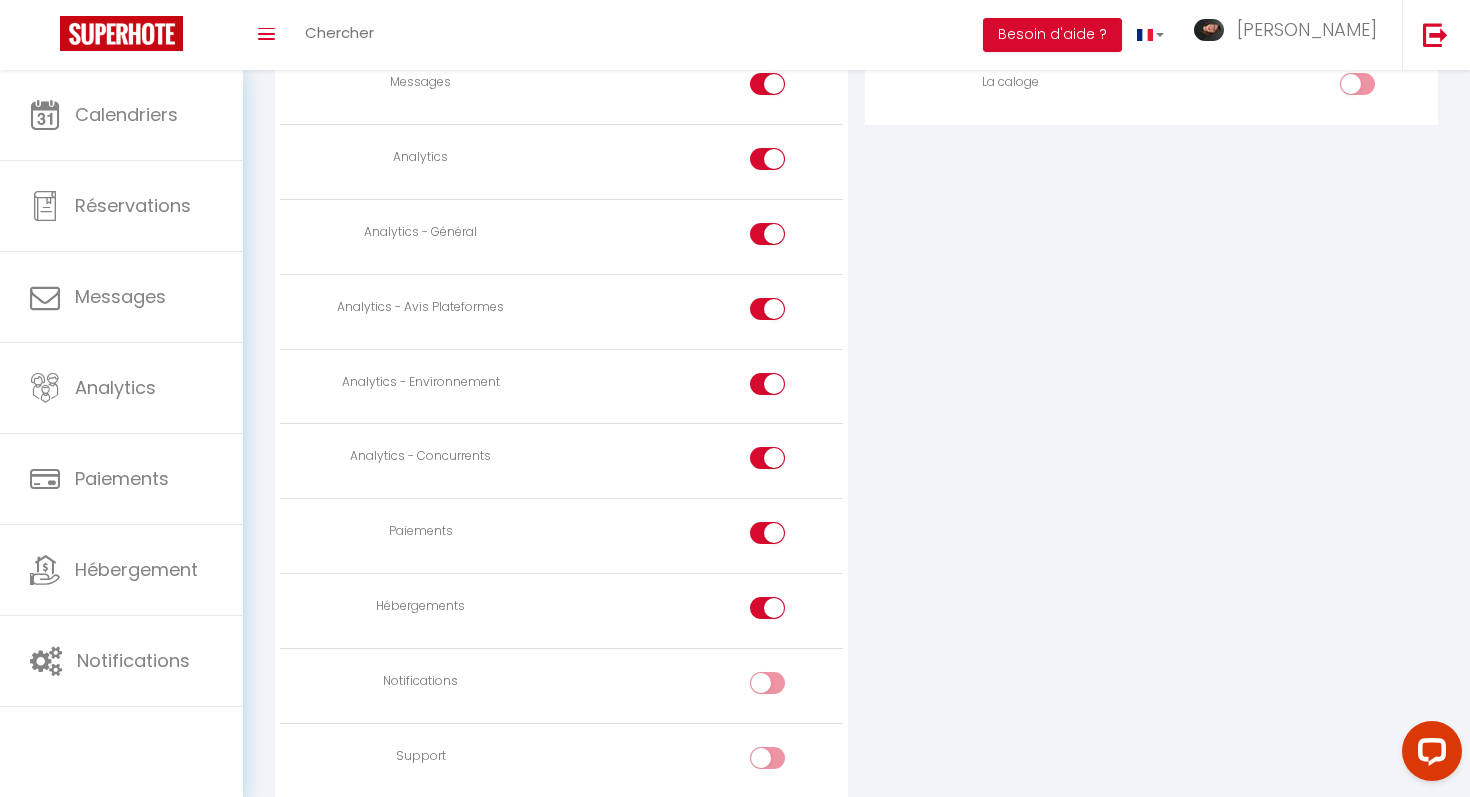 click at bounding box center (767, 608) 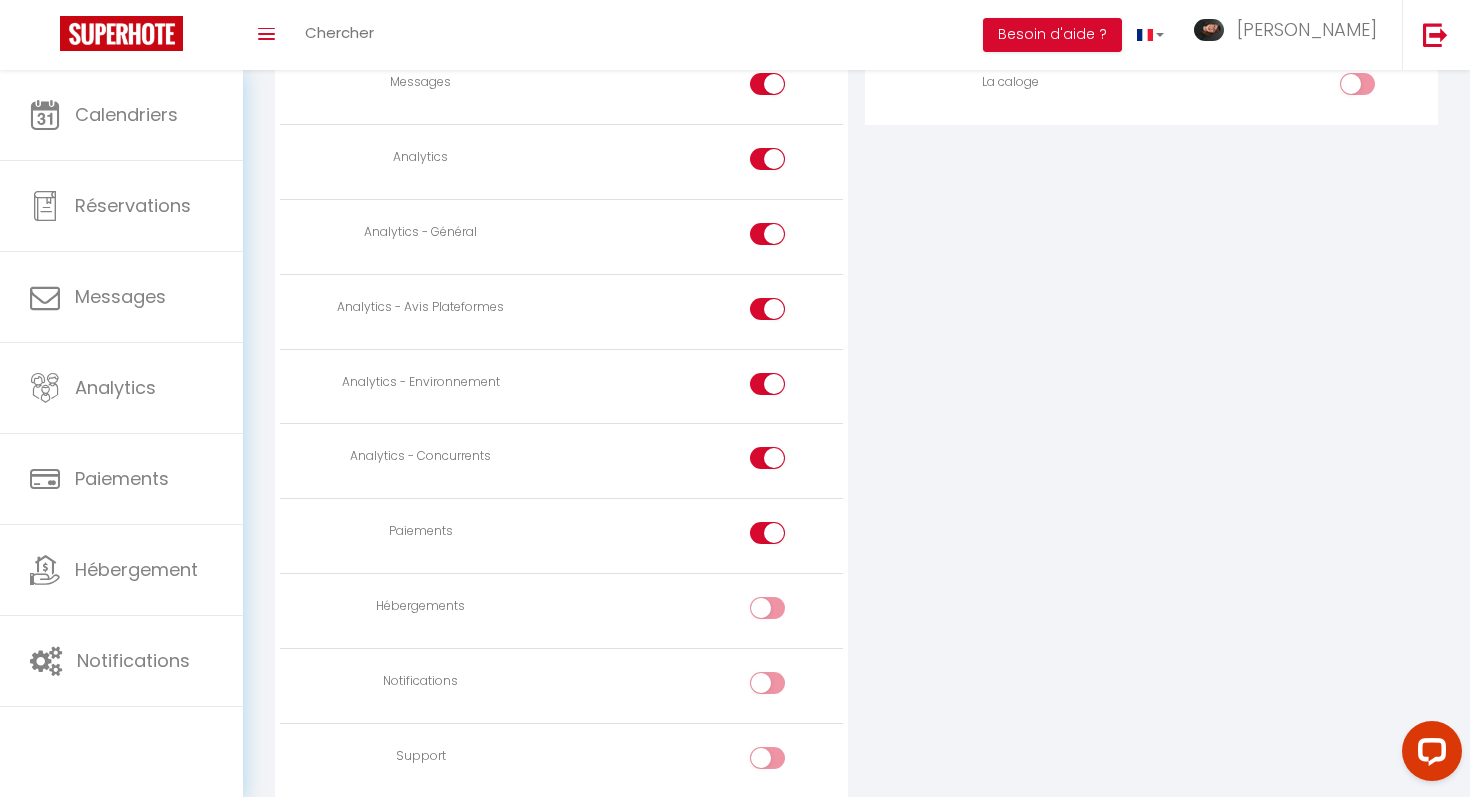 click at bounding box center [767, 533] 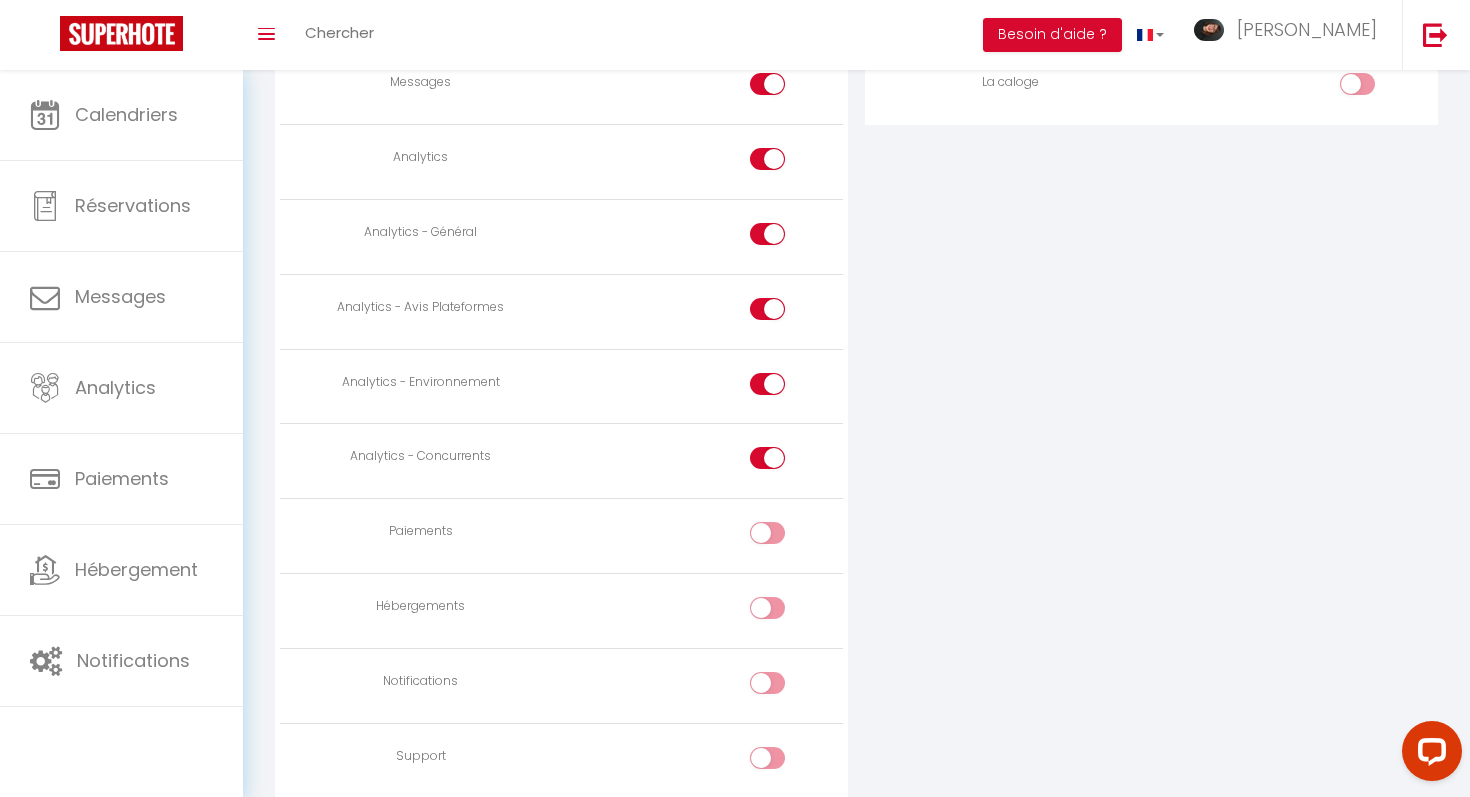 click at bounding box center [785, 537] 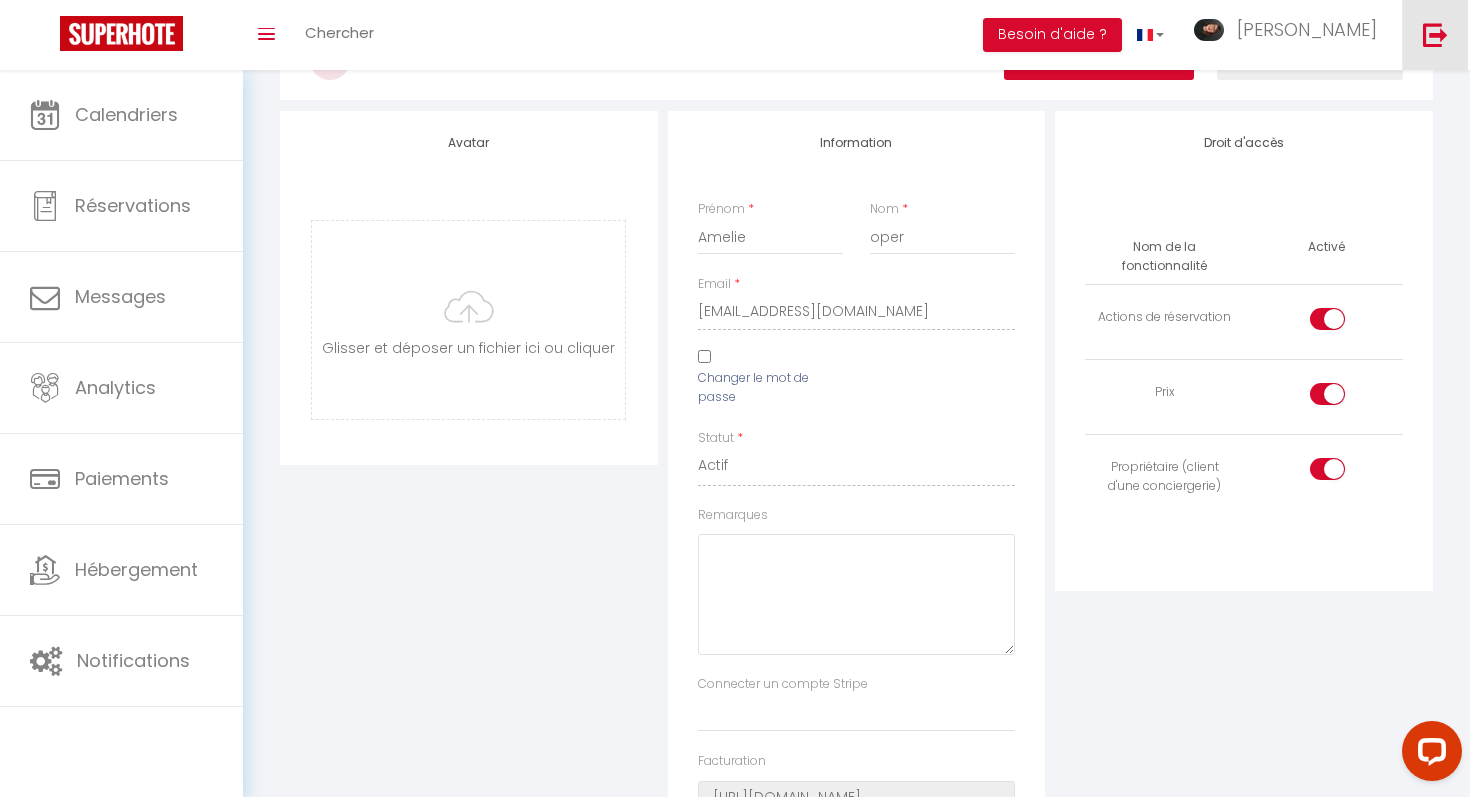 scroll, scrollTop: 0, scrollLeft: 0, axis: both 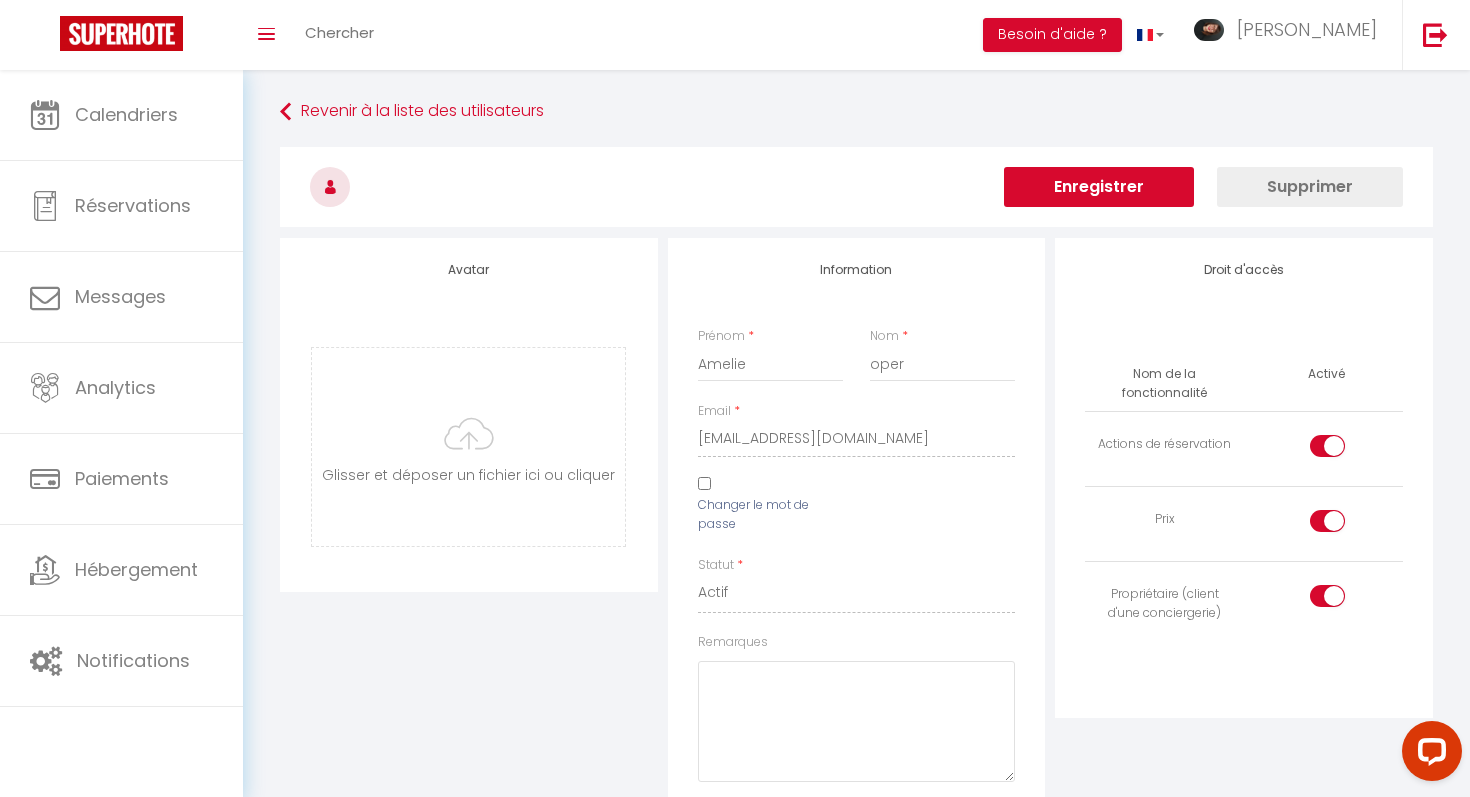 click on "Enregistrer" at bounding box center (1099, 187) 